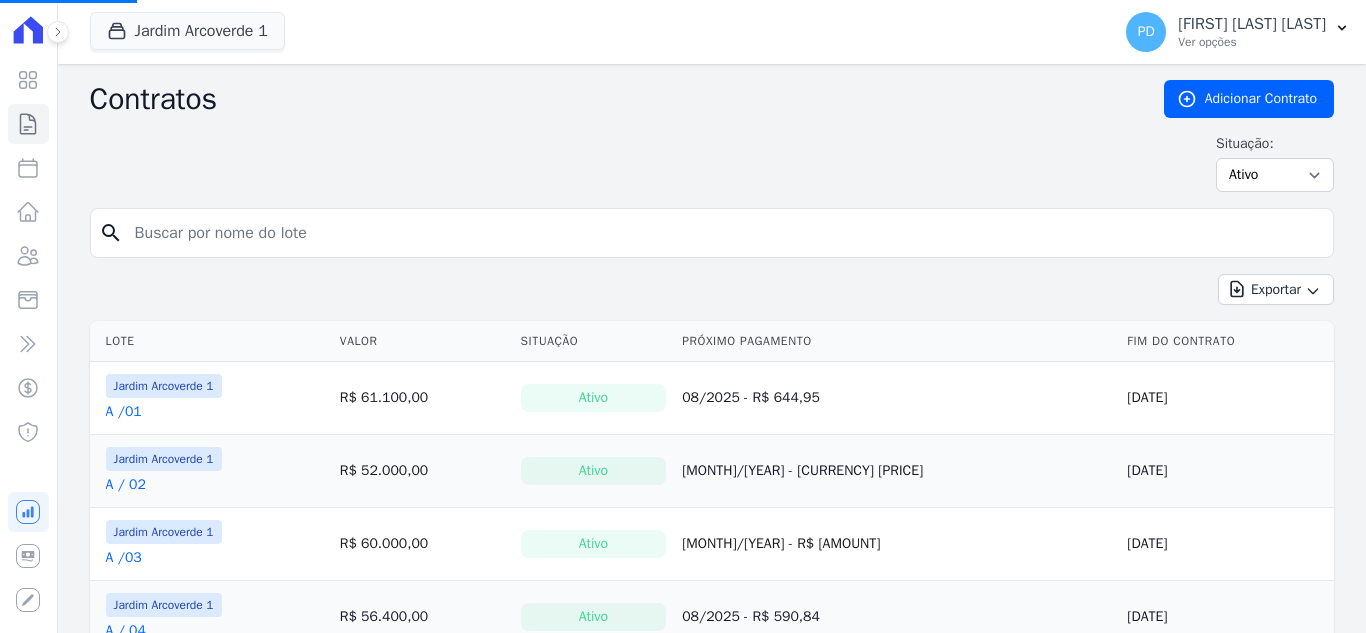scroll, scrollTop: 0, scrollLeft: 0, axis: both 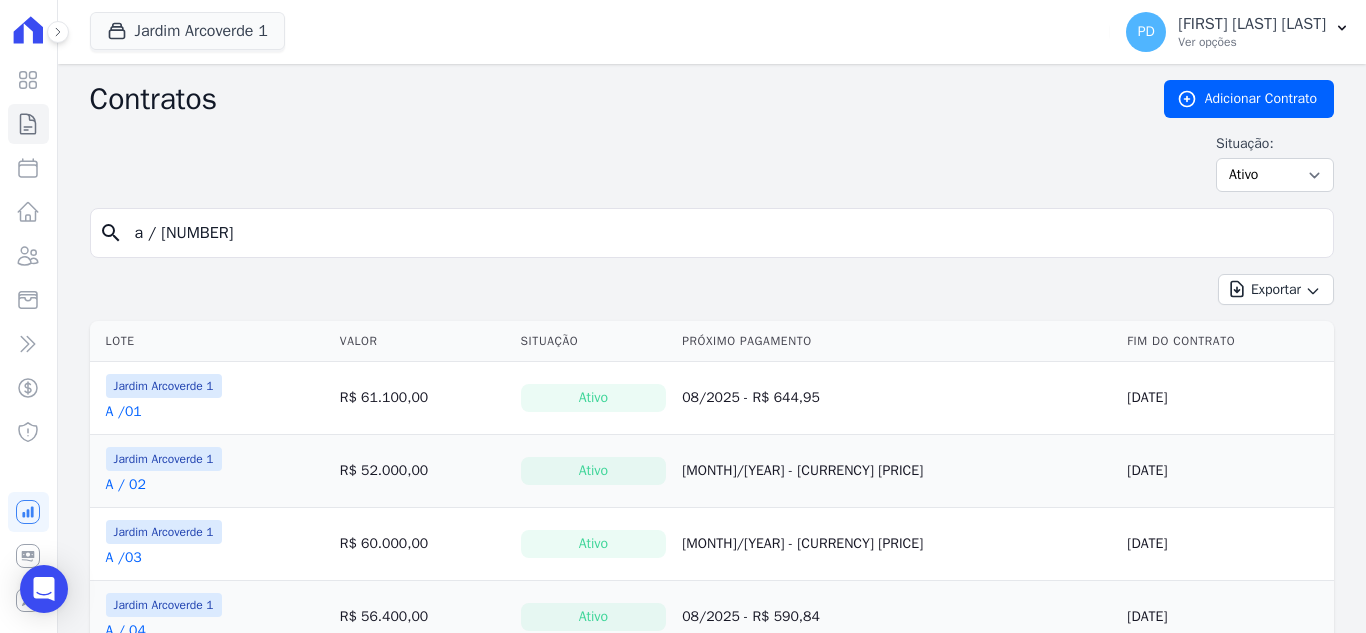 type on "a / [NUMBER]" 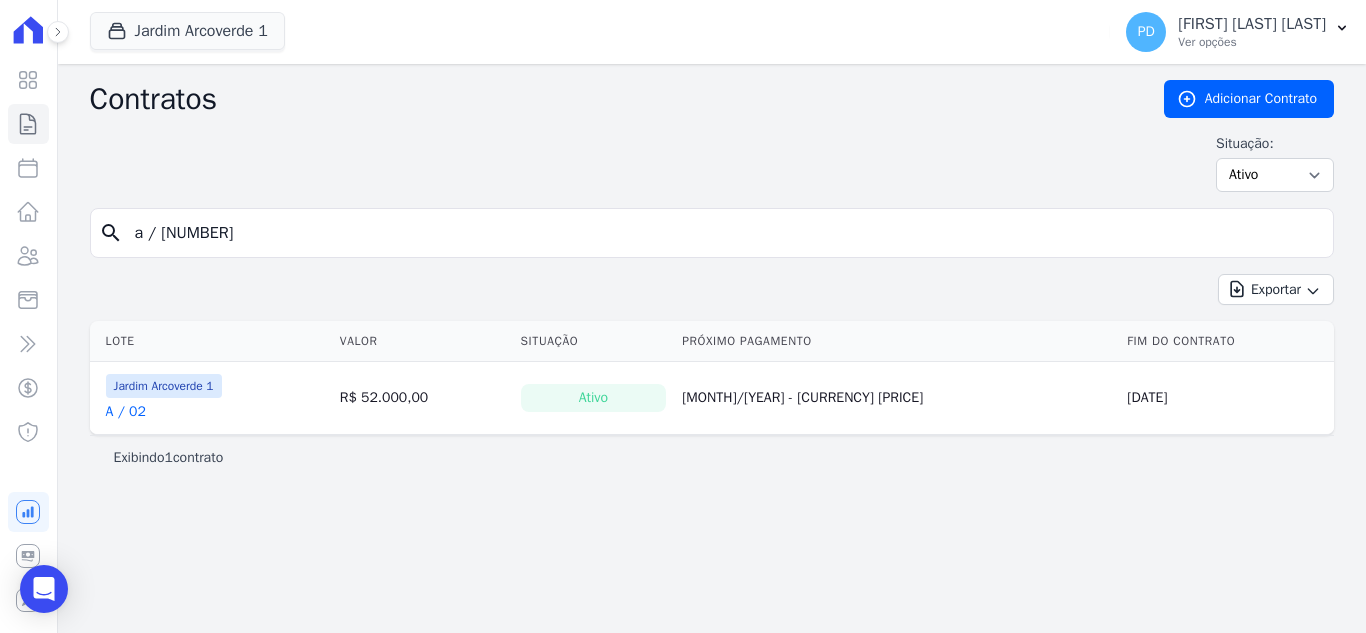 click on "A / 02" at bounding box center [126, 412] 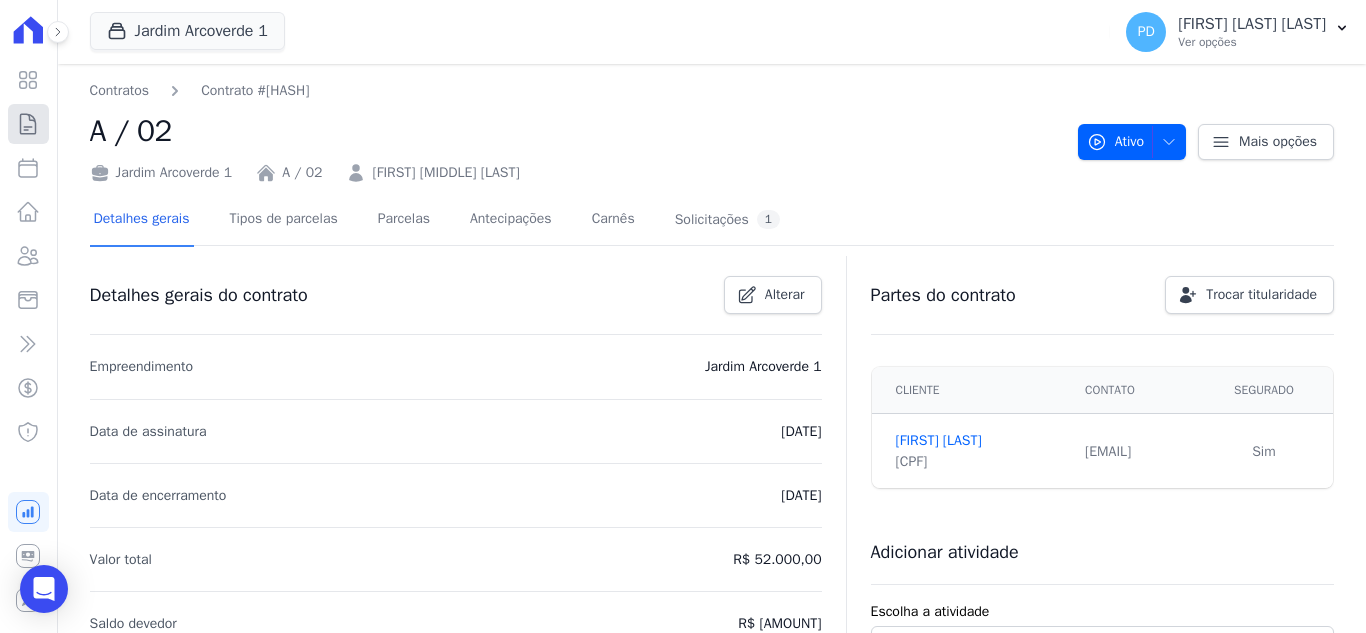 click 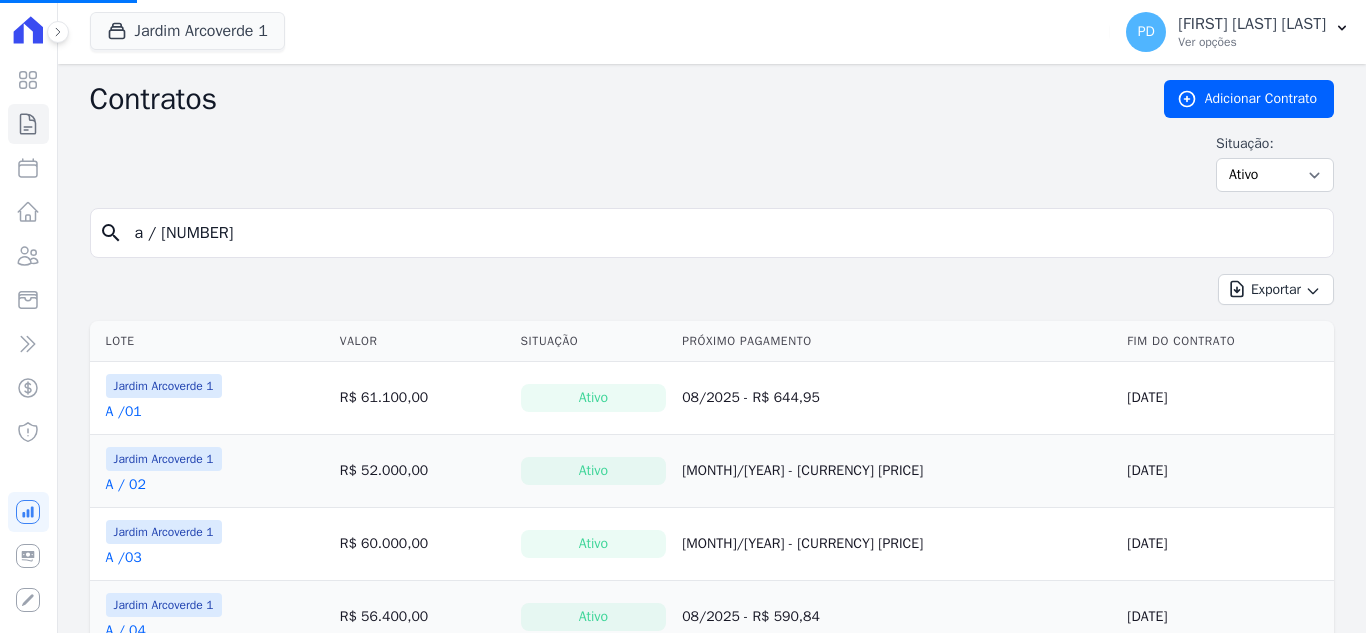 click on "a / [NUMBER]" at bounding box center [724, 233] 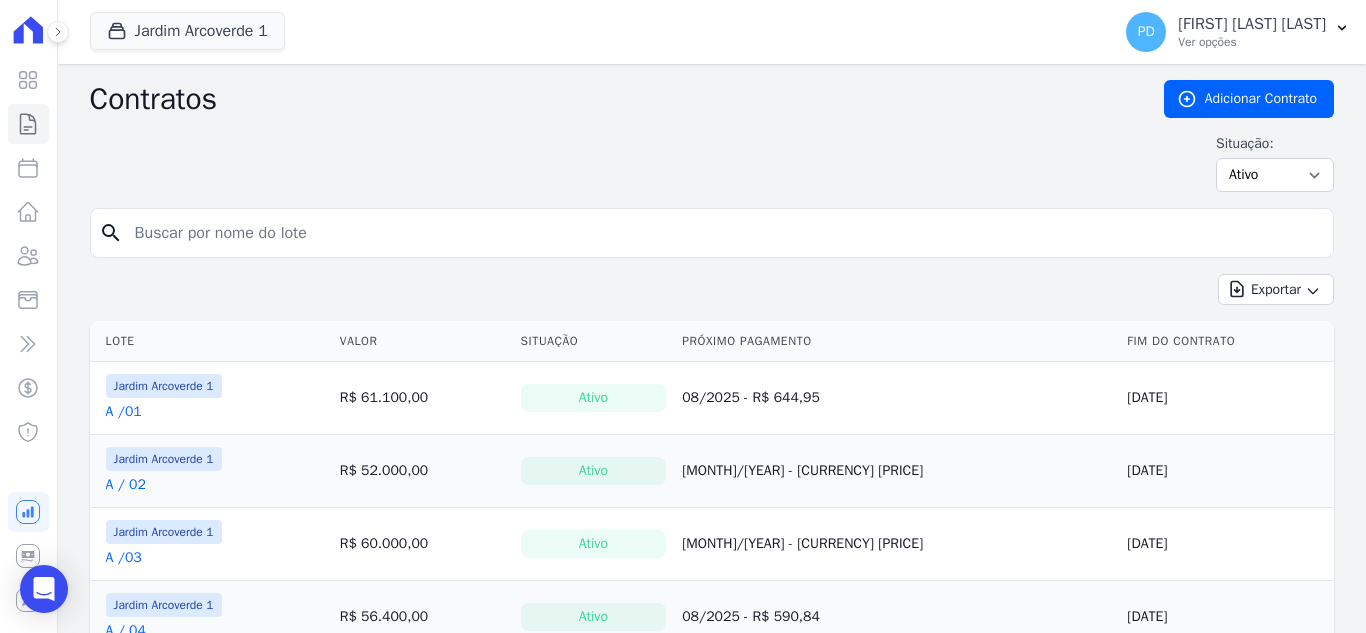 click at bounding box center [724, 233] 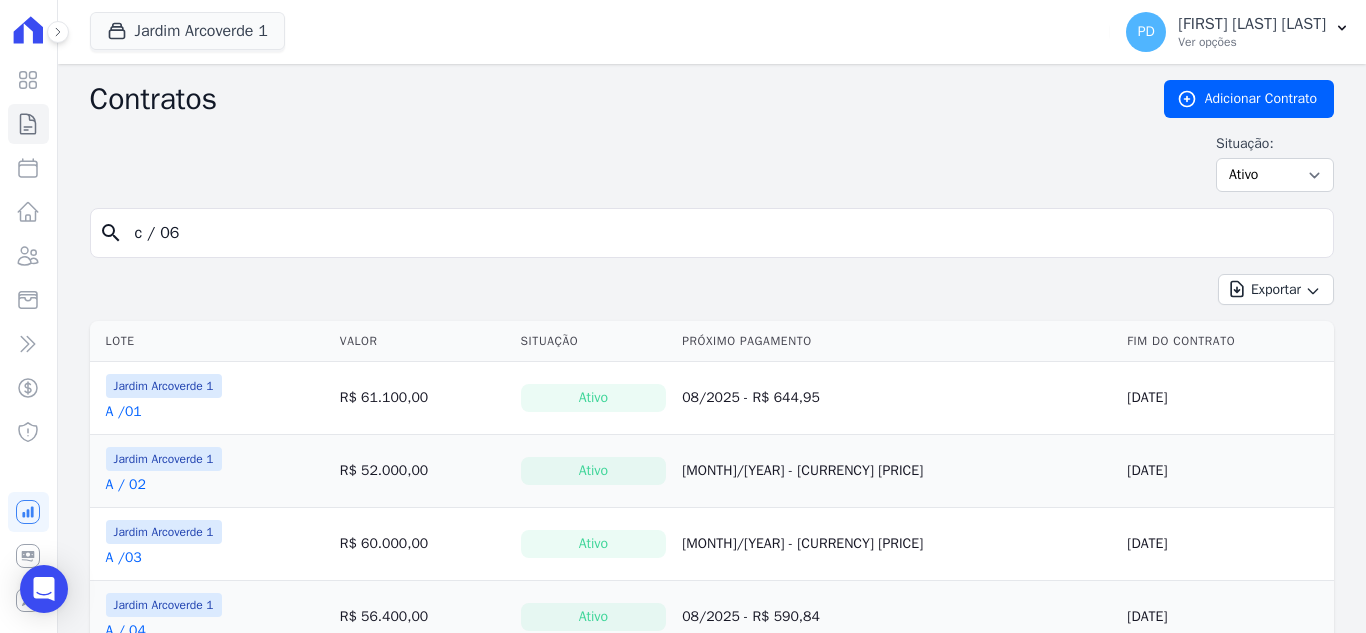 type on "c / 06" 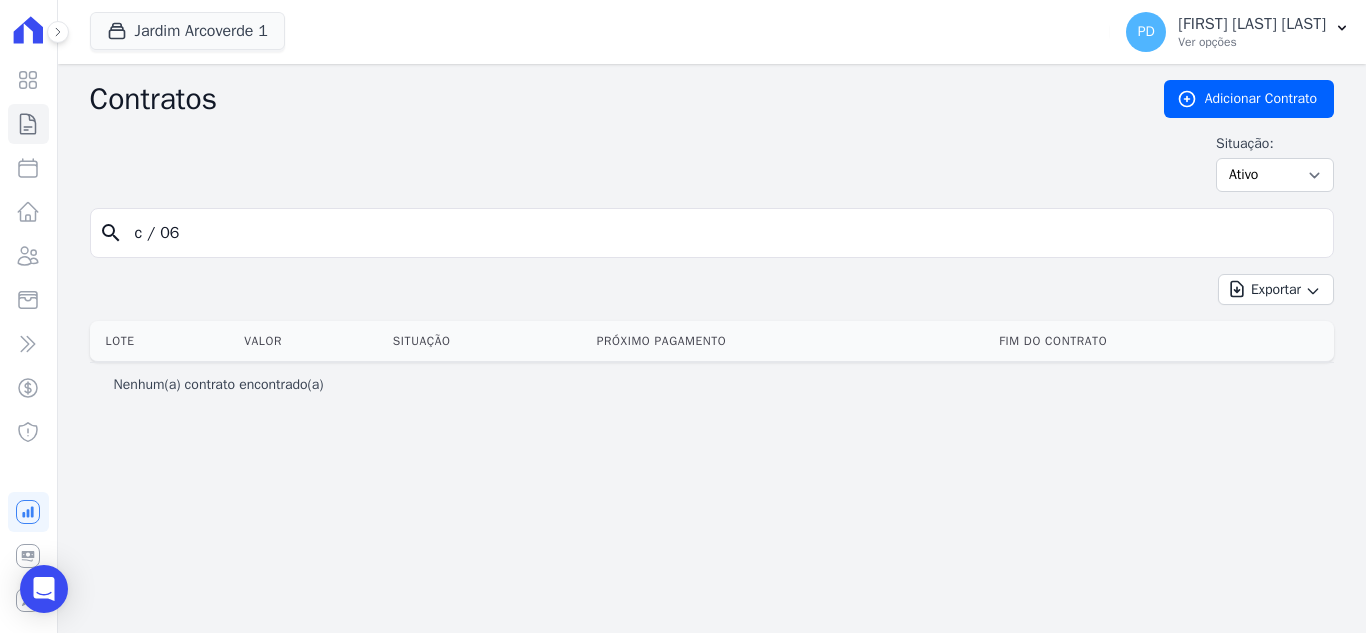 click on "c / 06" at bounding box center (724, 233) 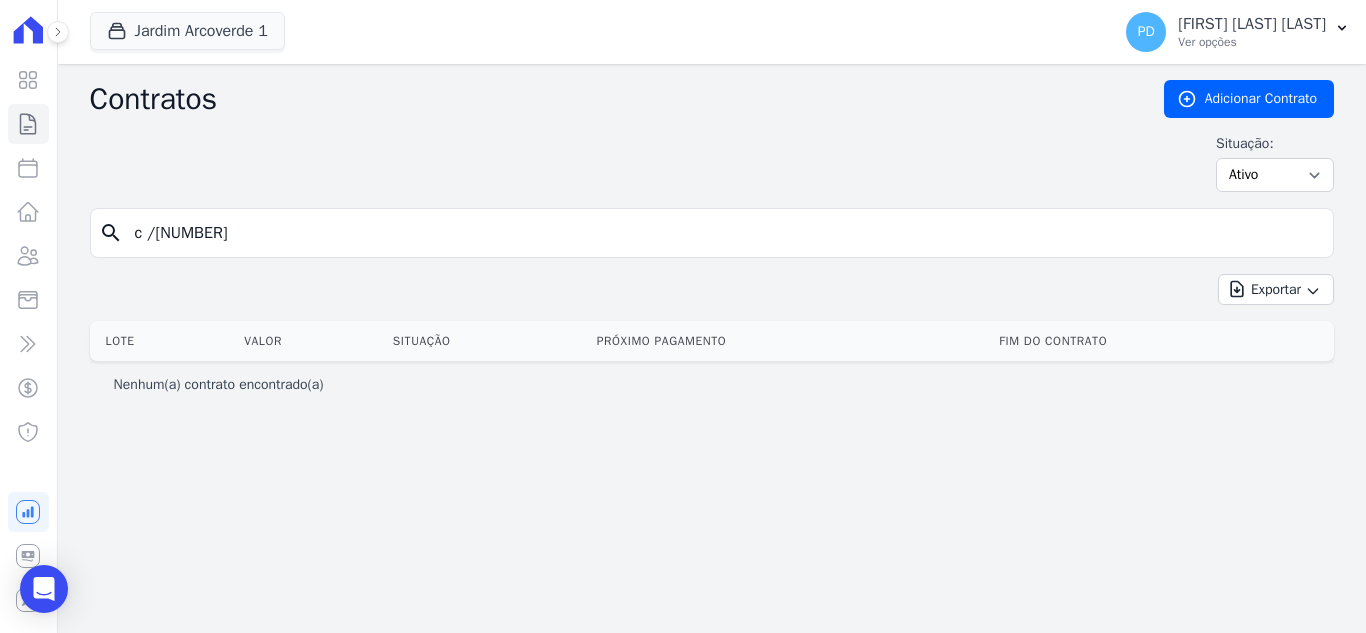 type on "c /[NUMBER]" 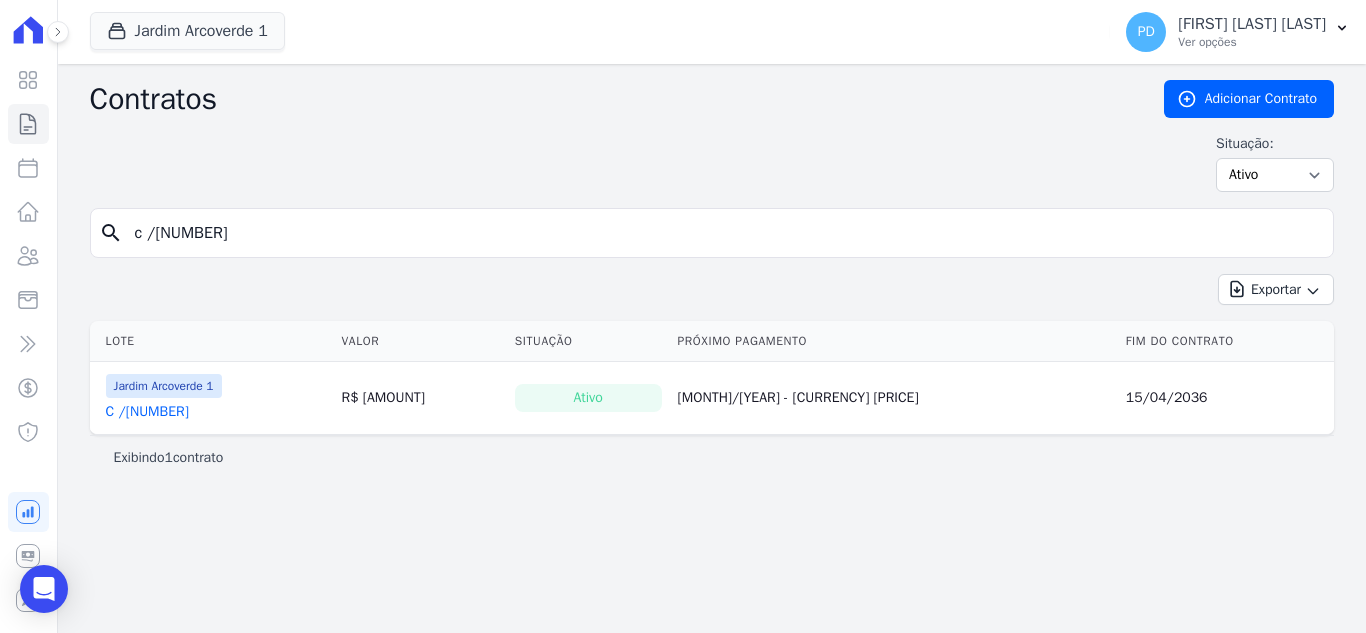 click on "C /[NUMBER]" at bounding box center (147, 412) 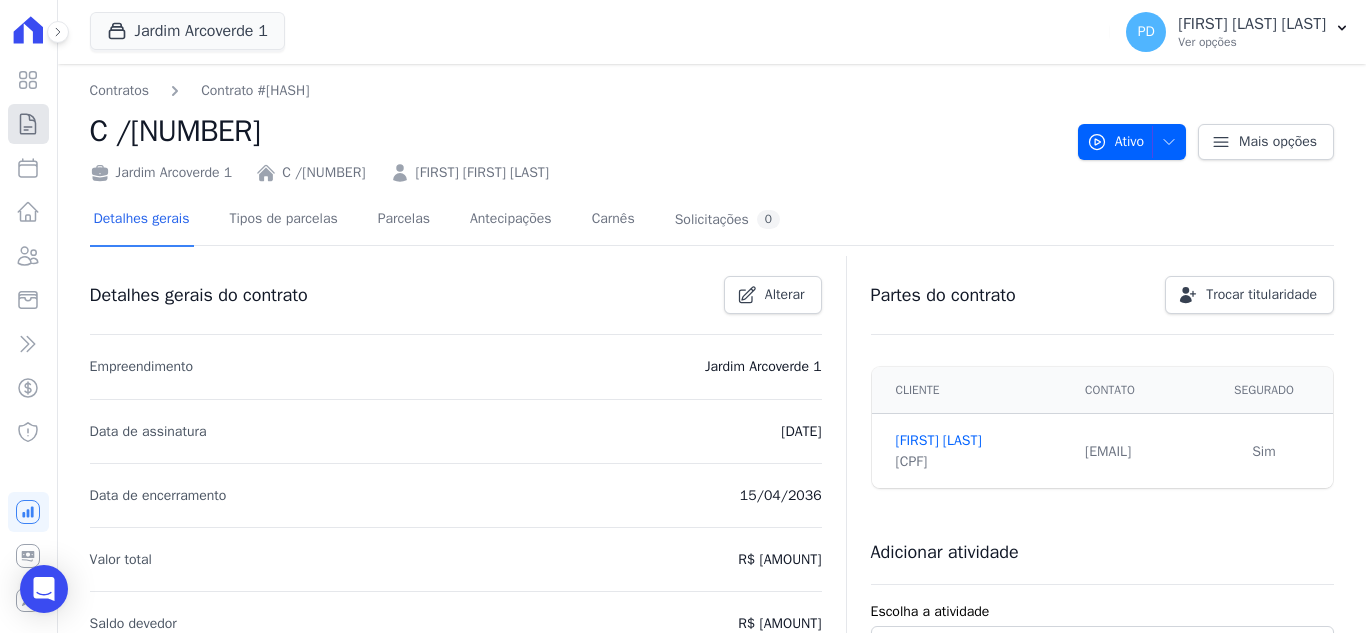 click 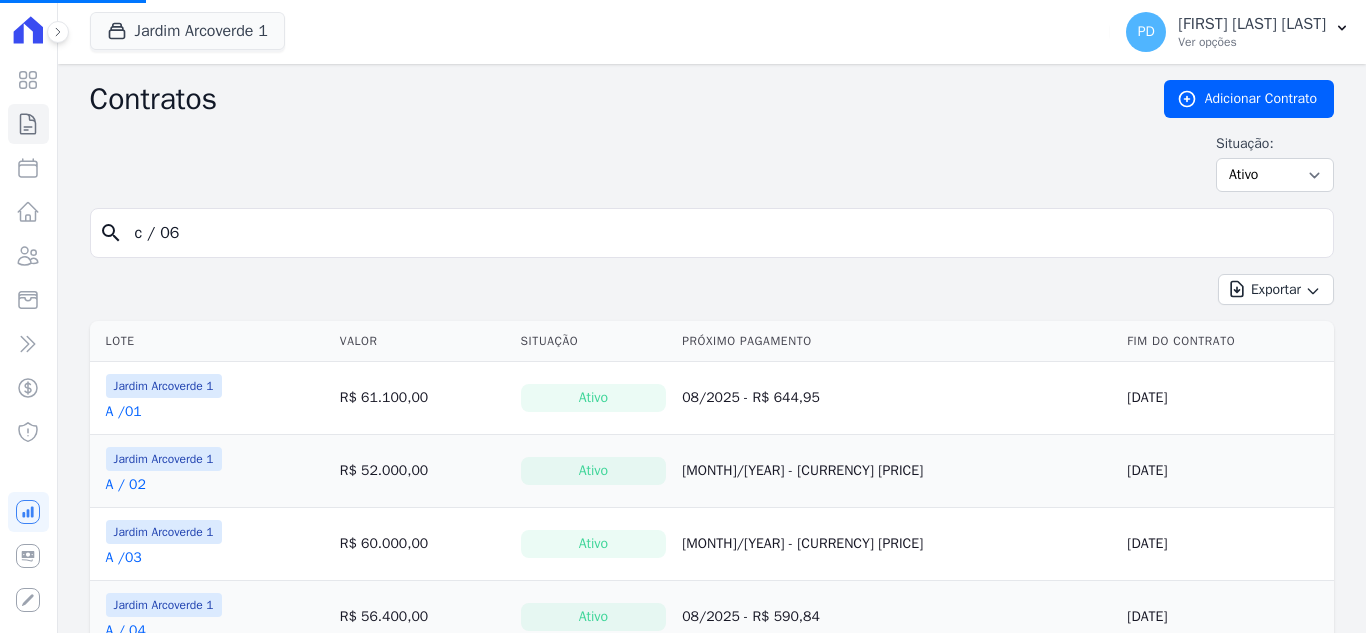 click on "c / 06" at bounding box center [724, 233] 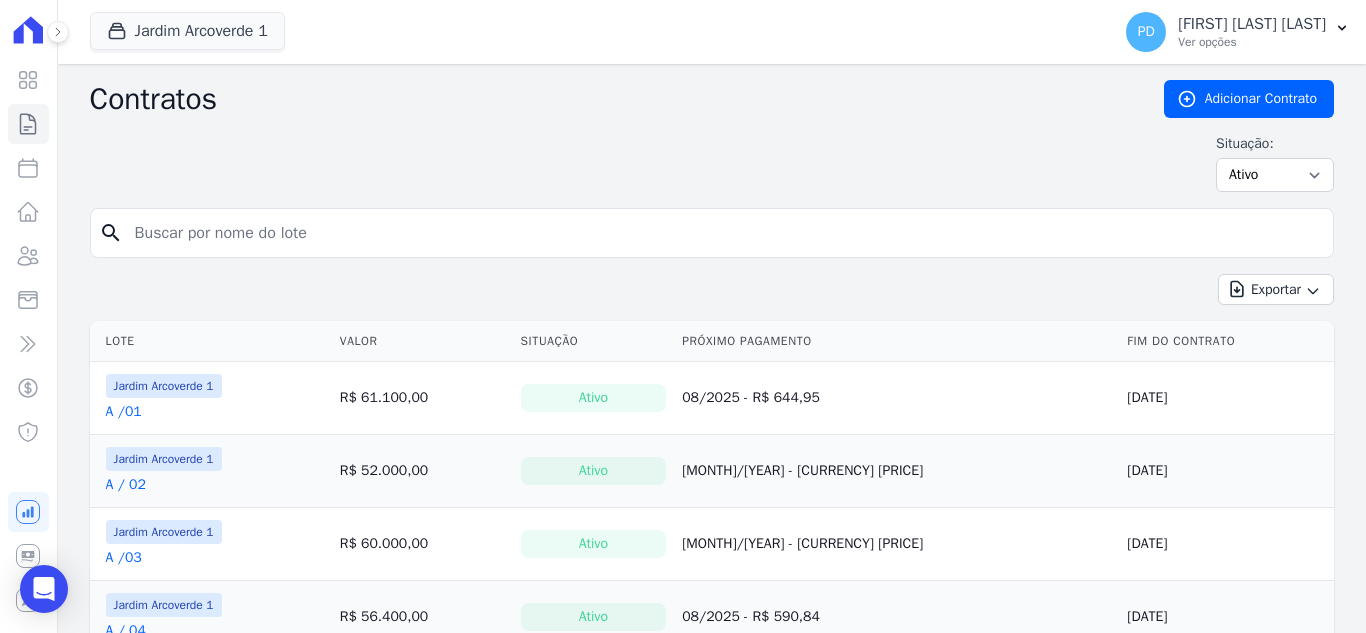 click at bounding box center [724, 233] 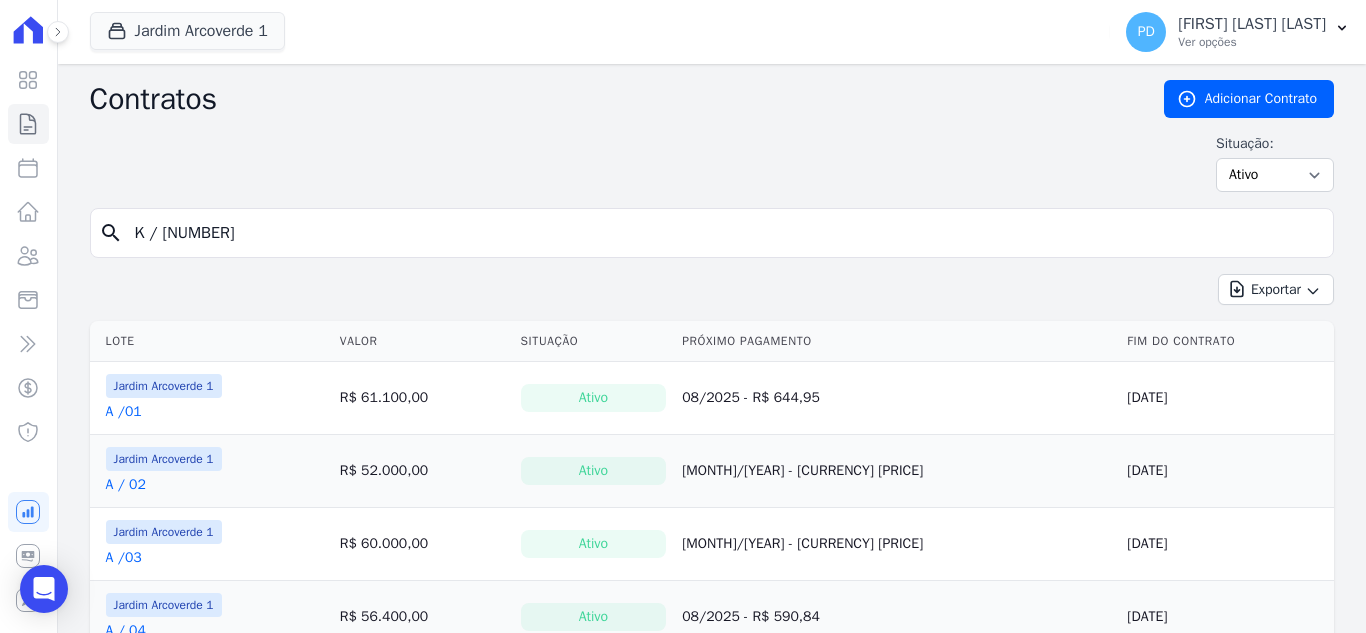 type on "K / [NUMBER]" 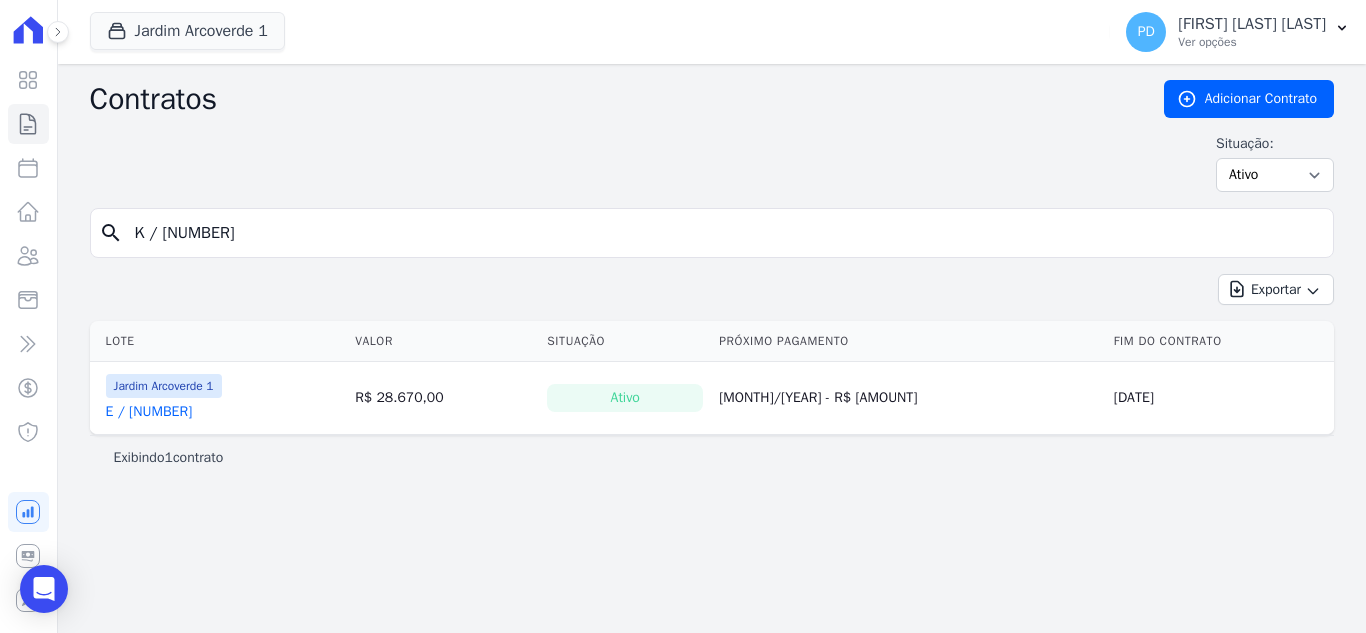 click on "E / [NUMBER]" at bounding box center [149, 412] 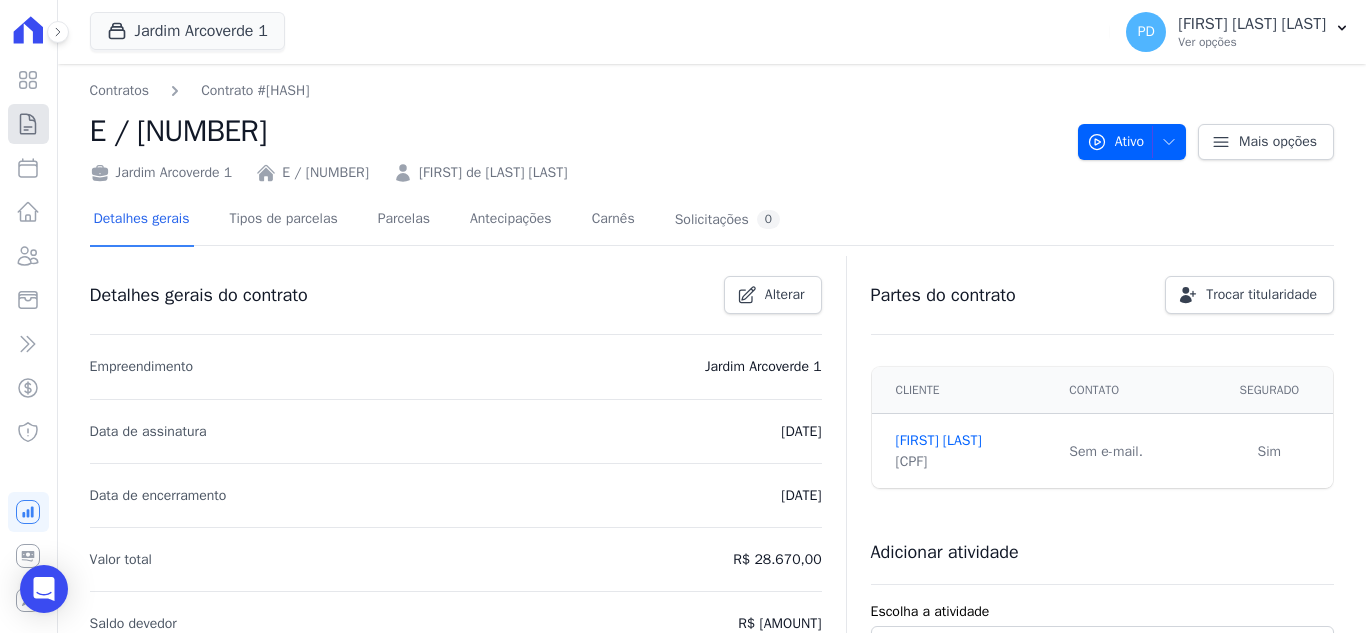 click 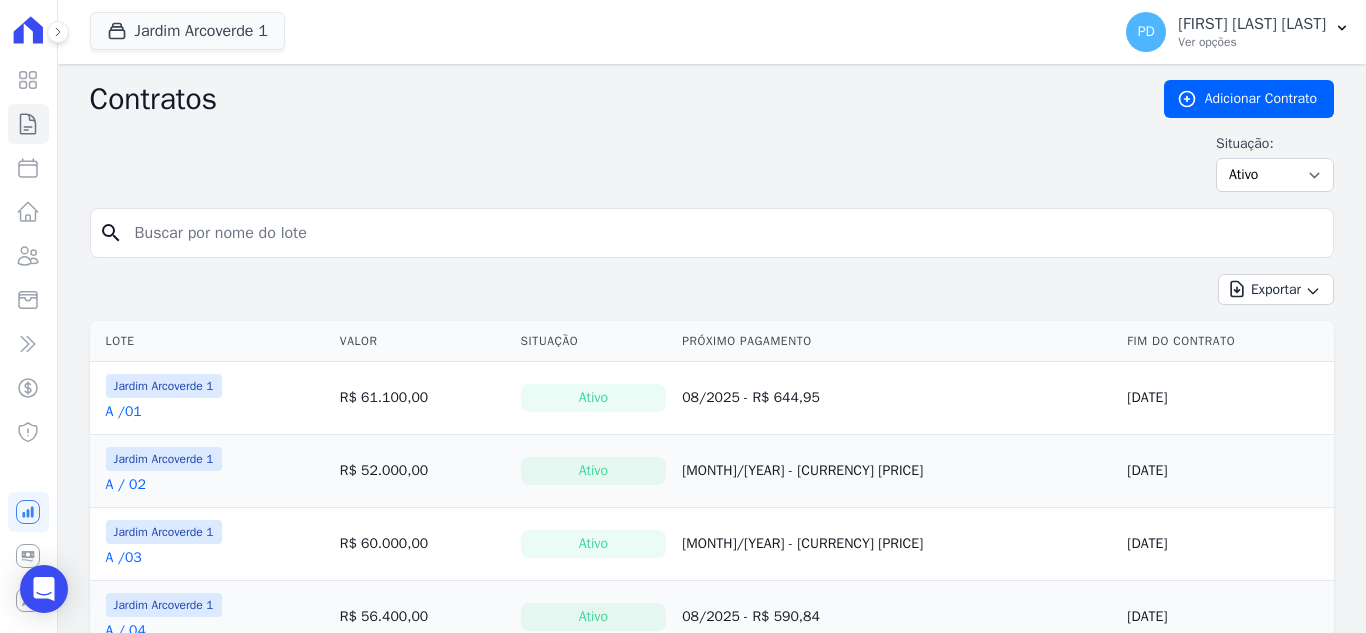 click at bounding box center [724, 233] 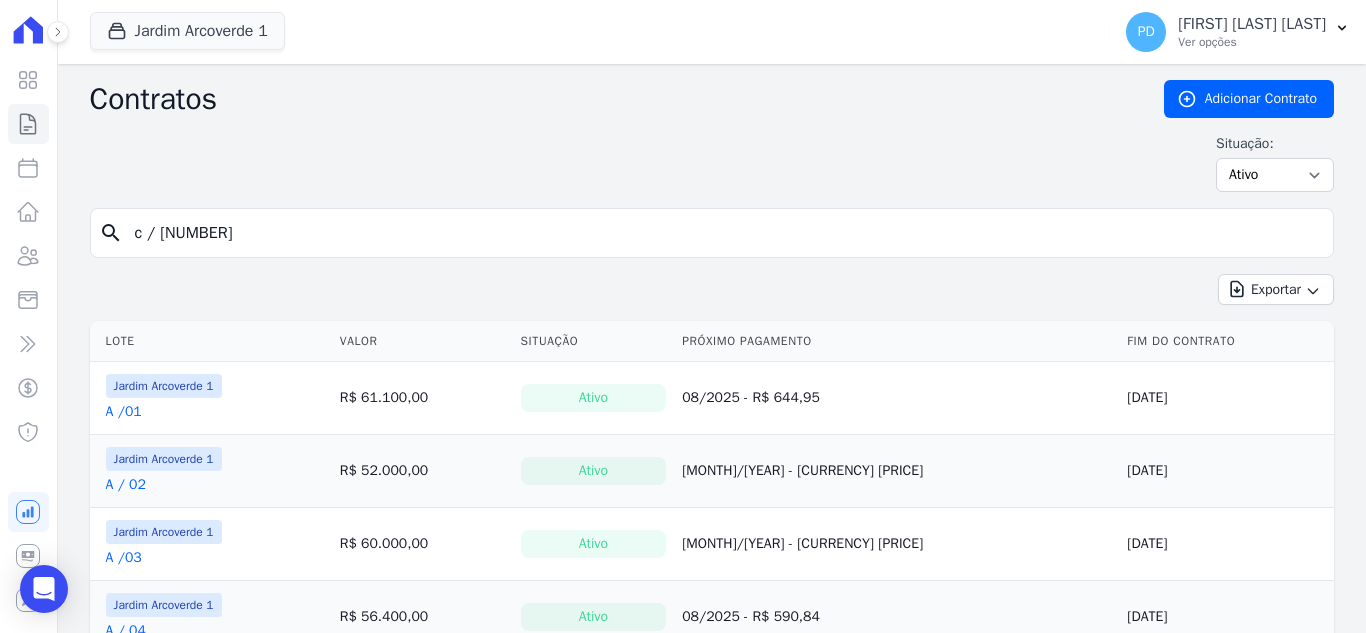 type on "c / [NUMBER]" 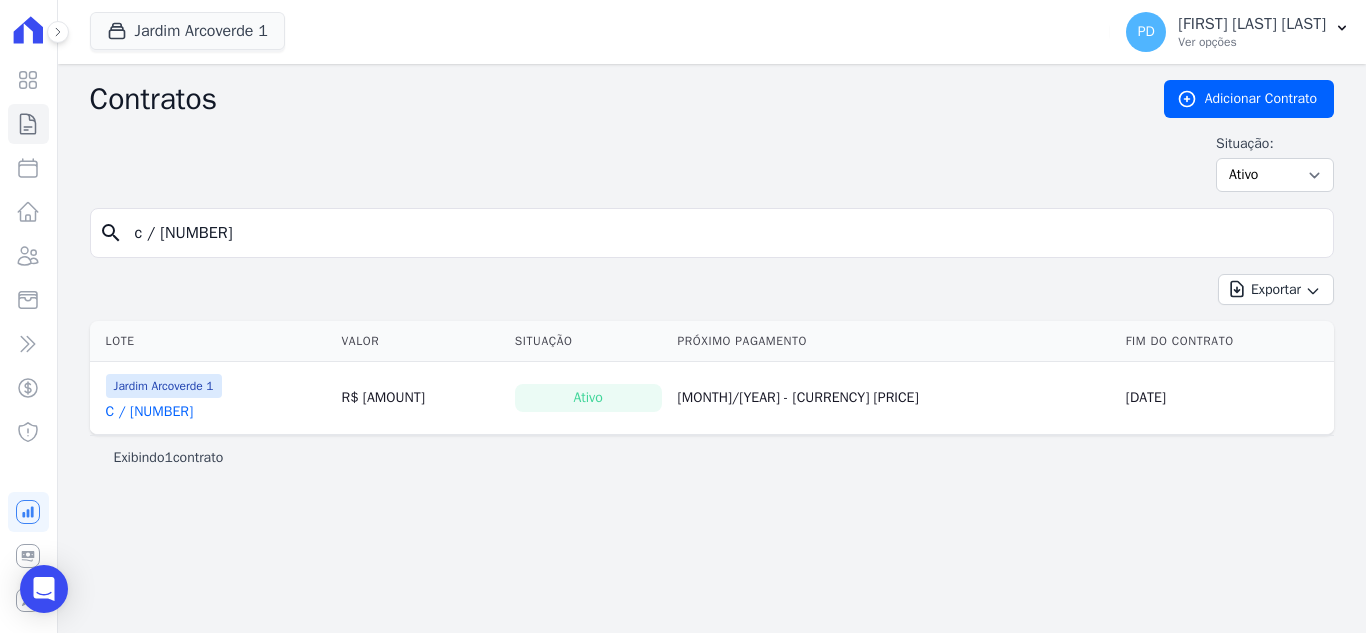 click on "C / [NUMBER]" at bounding box center [150, 412] 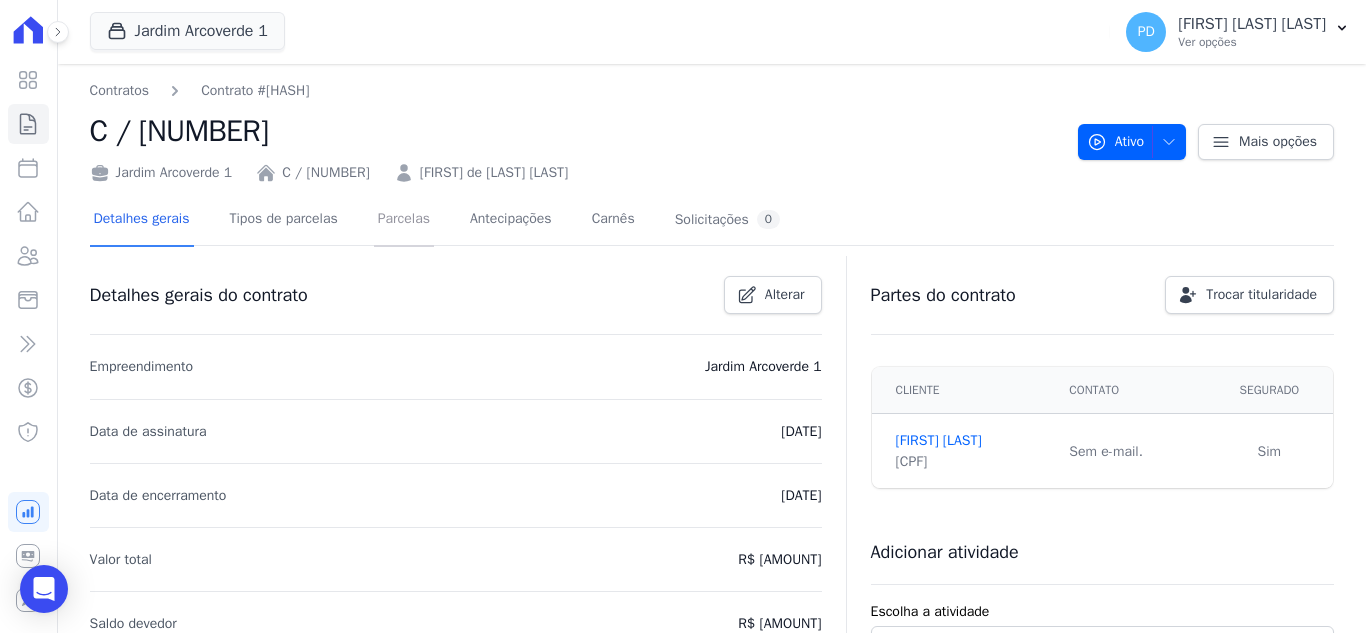 click on "Parcelas" at bounding box center [404, 220] 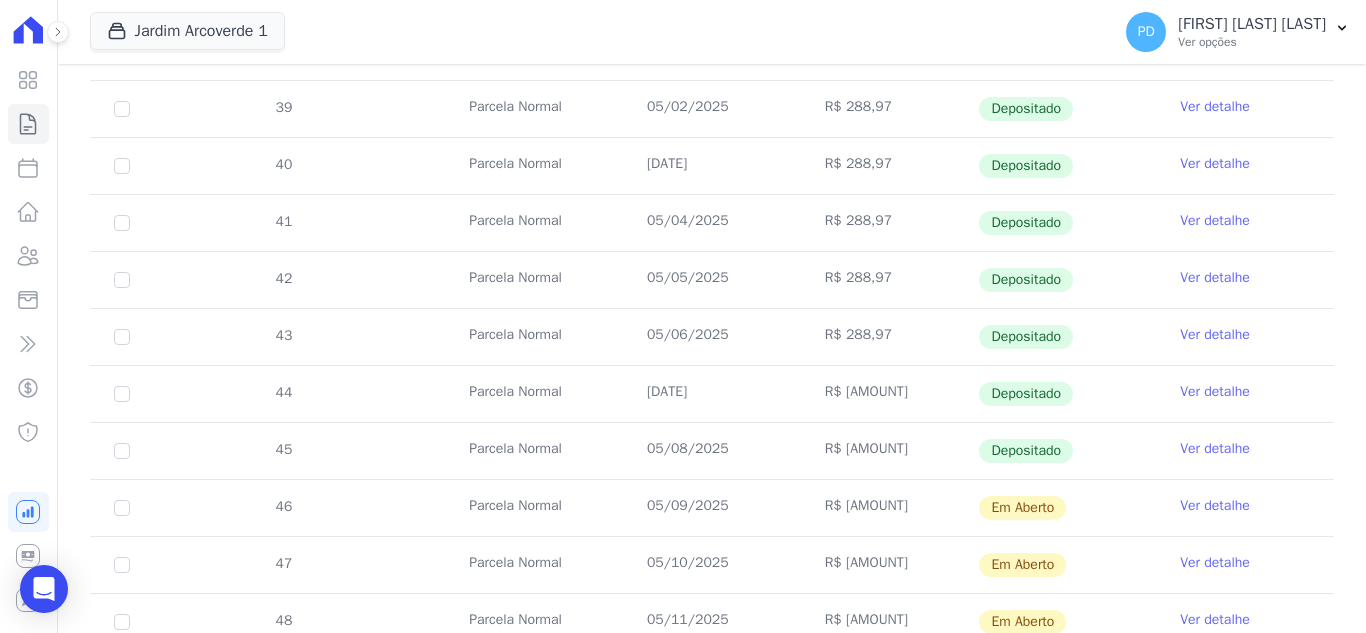 scroll, scrollTop: 600, scrollLeft: 0, axis: vertical 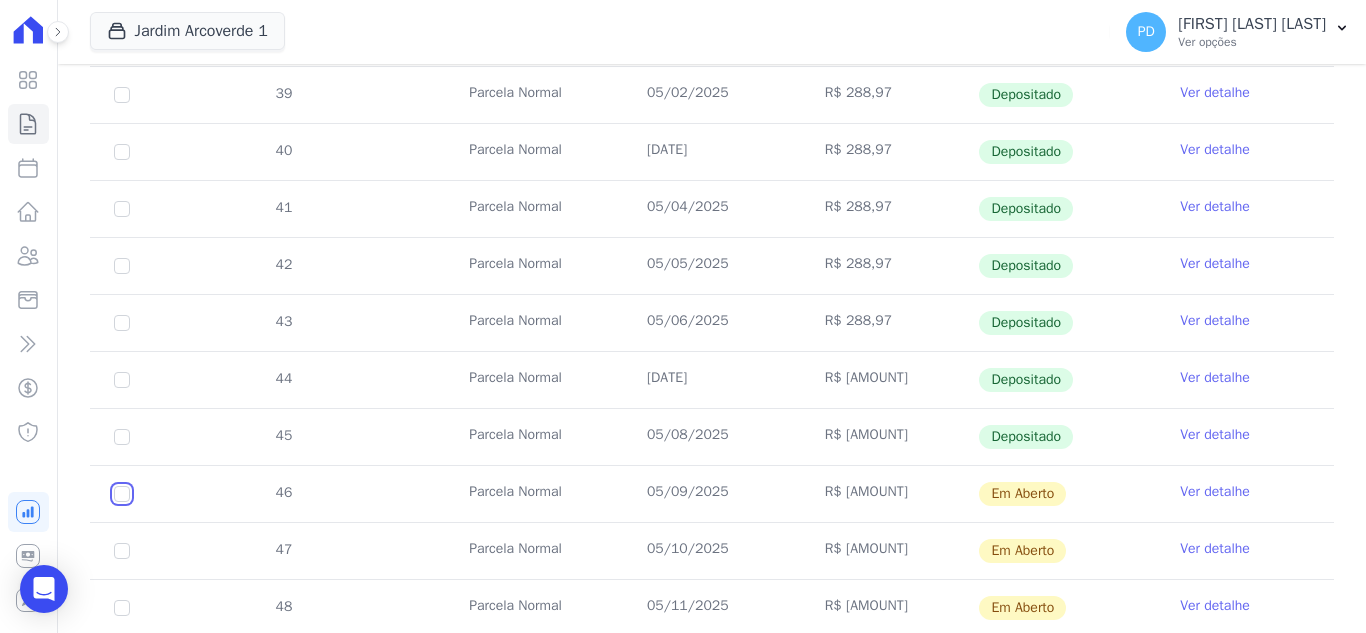 click at bounding box center [122, 494] 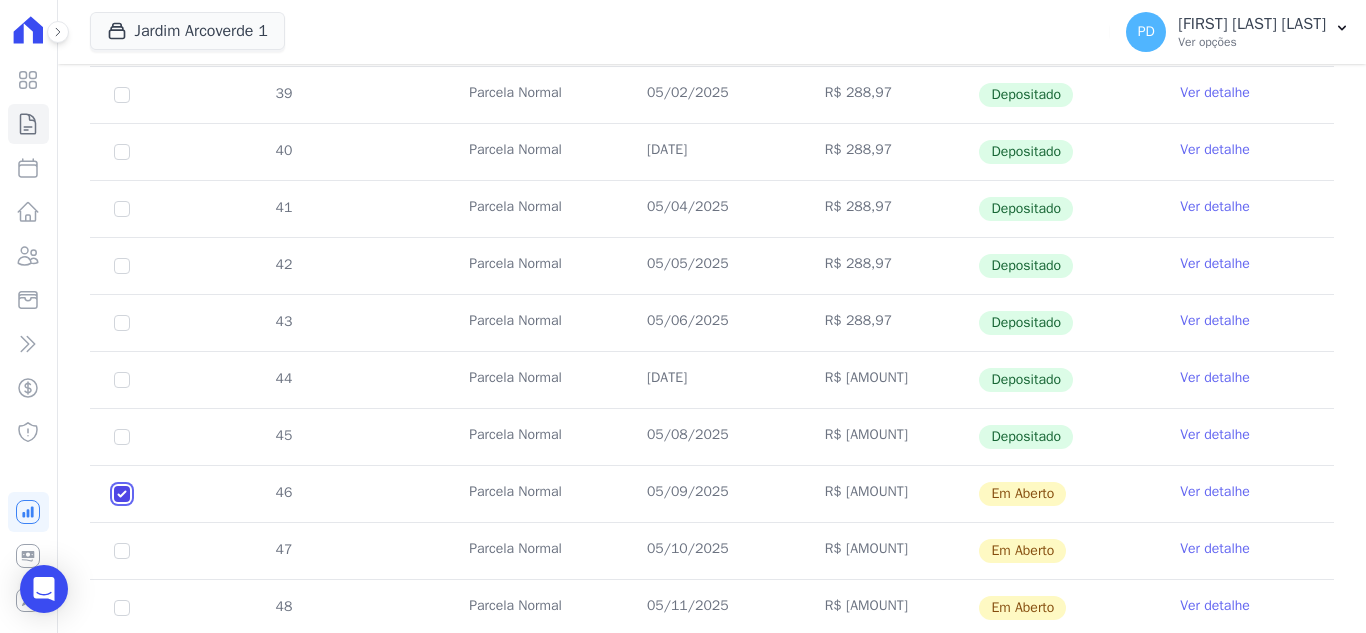 checkbox on "true" 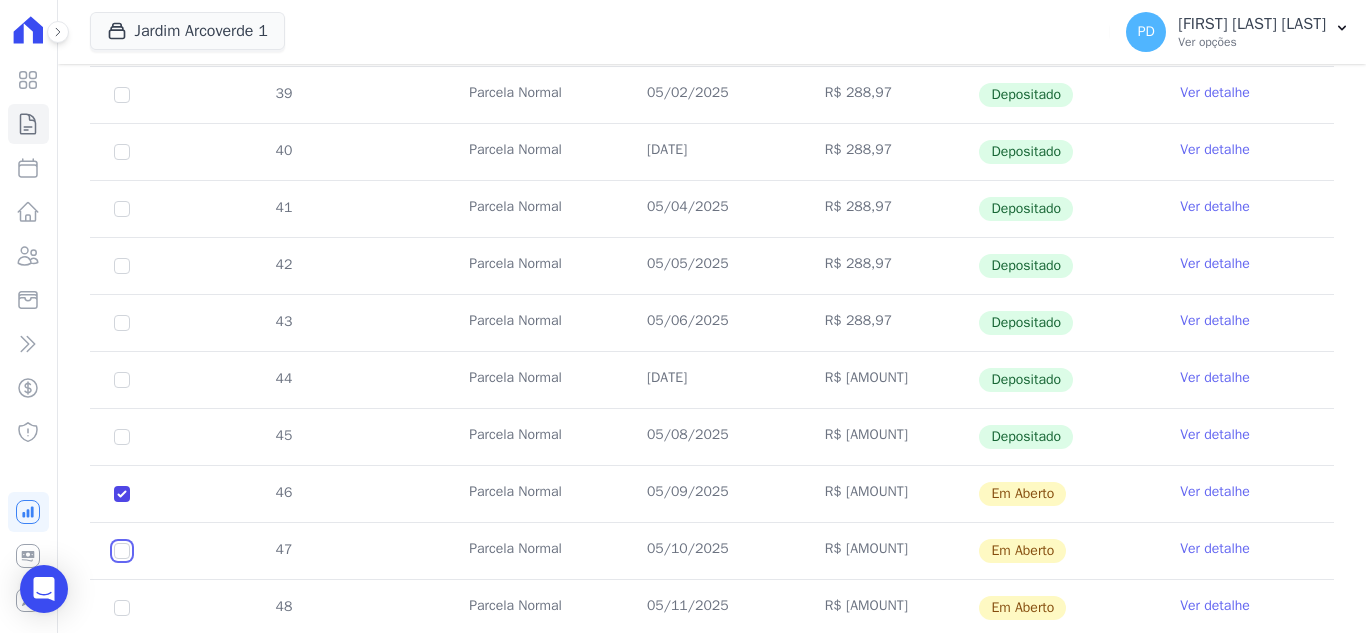 click at bounding box center (122, 494) 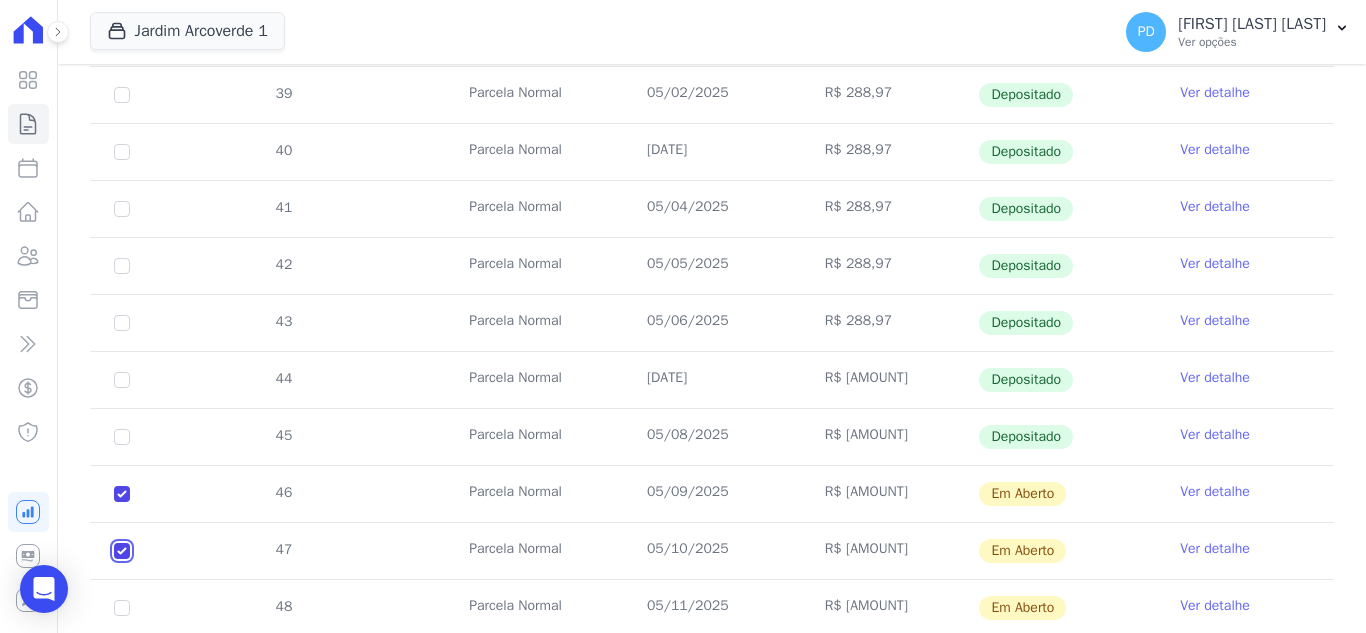 checkbox on "true" 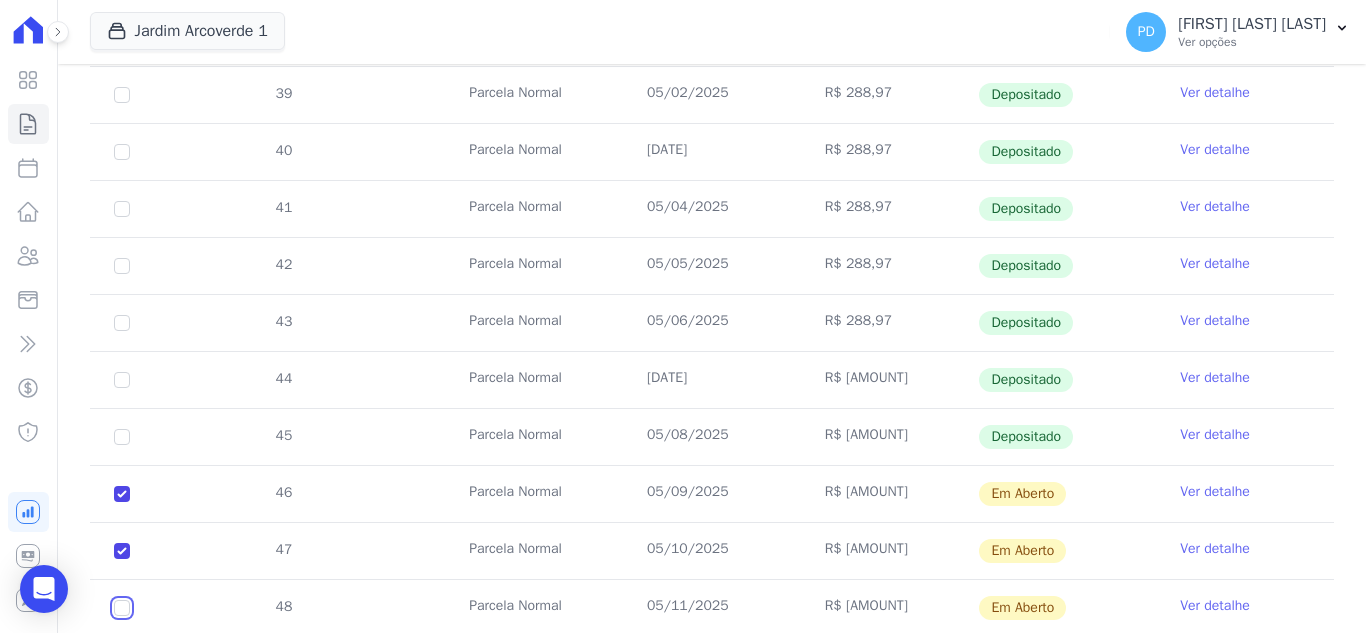 drag, startPoint x: 124, startPoint y: 600, endPoint x: 142, endPoint y: 546, distance: 56.920998 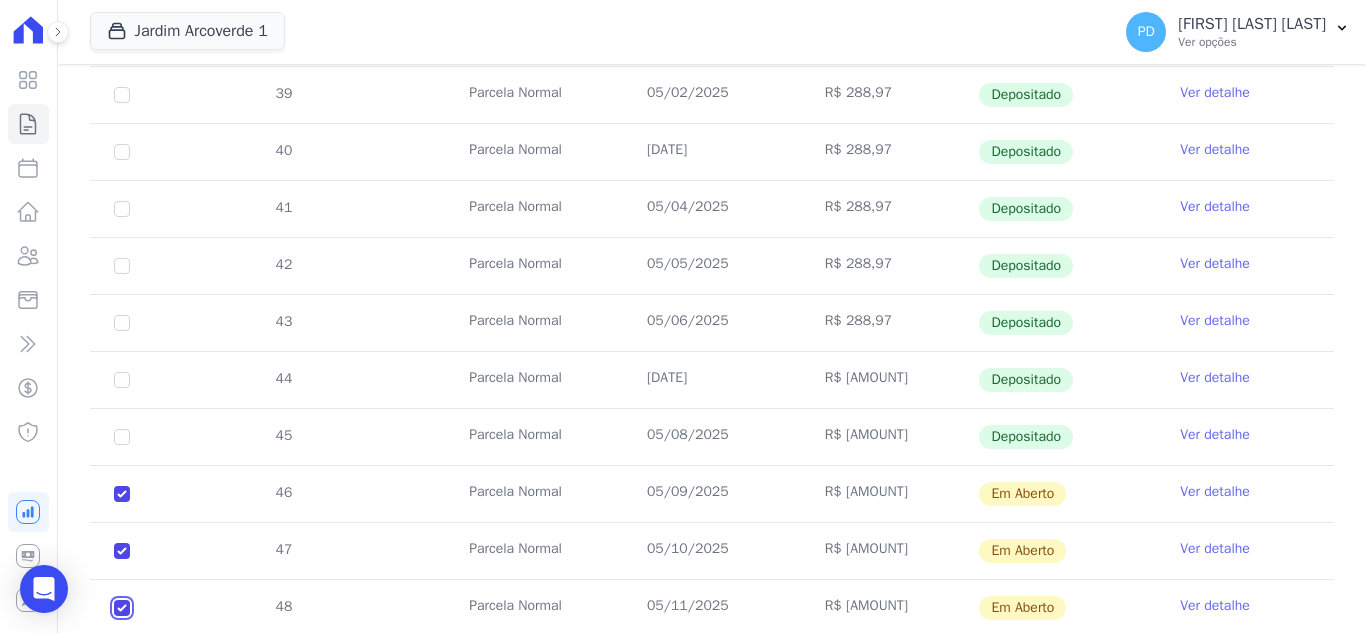 checkbox on "true" 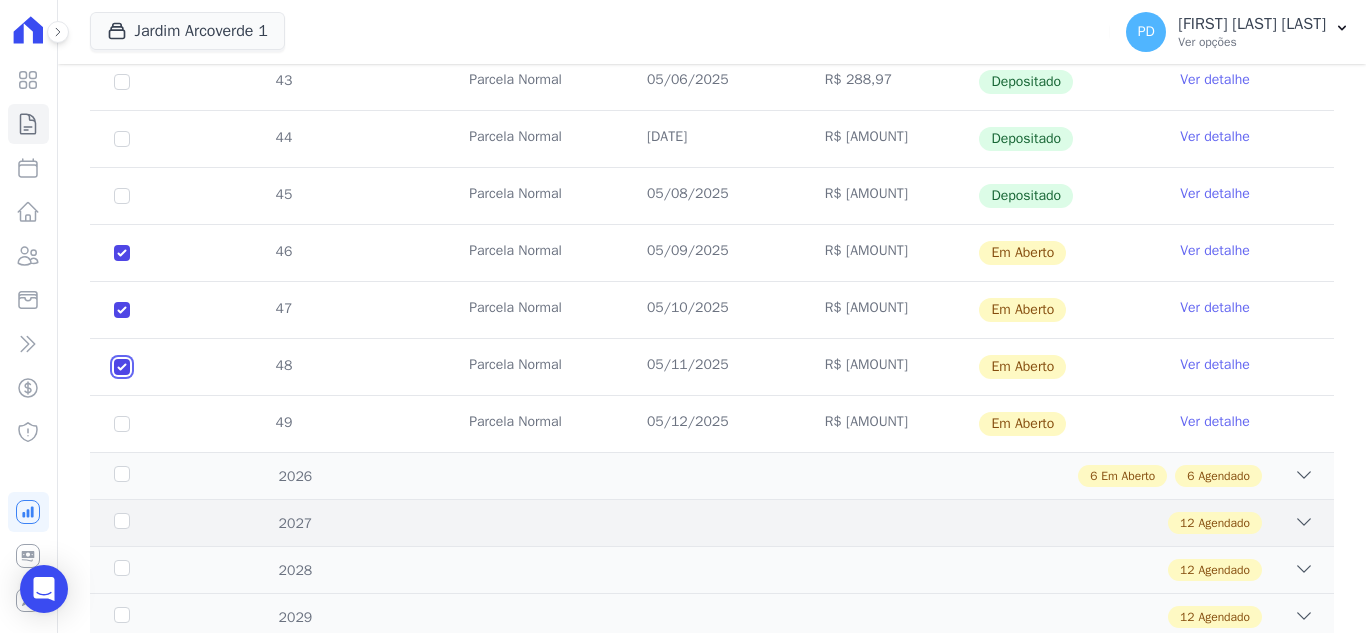 scroll, scrollTop: 900, scrollLeft: 0, axis: vertical 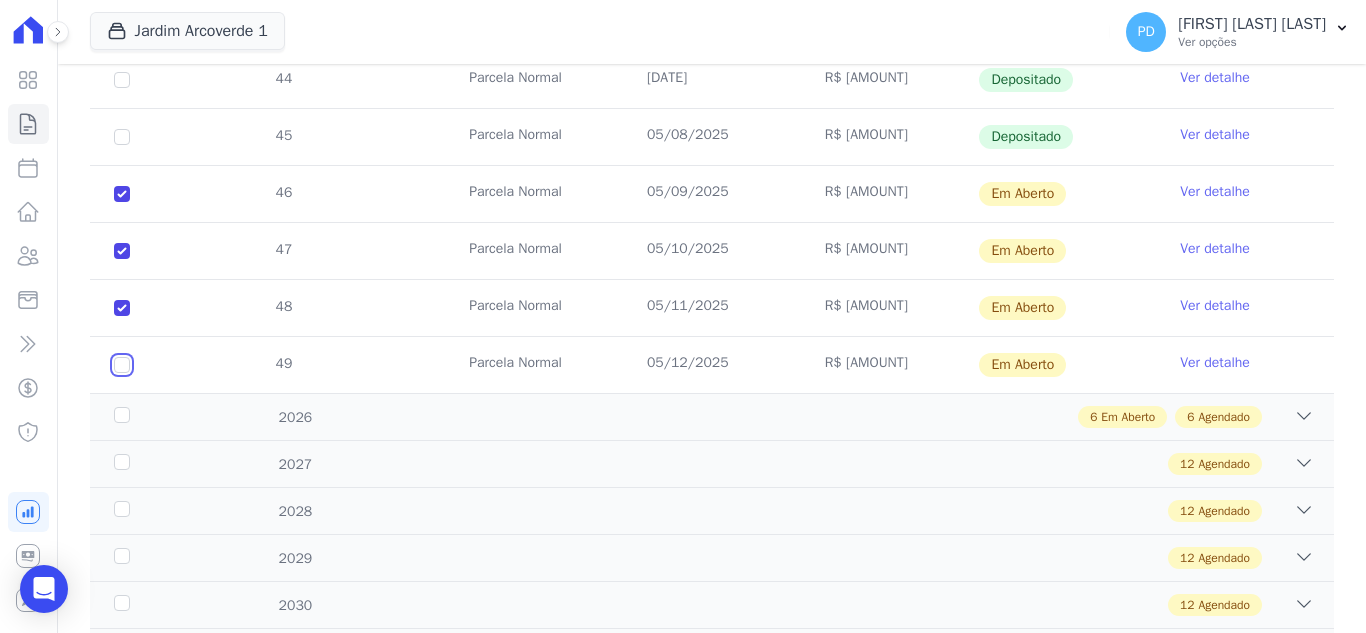 click at bounding box center [122, 194] 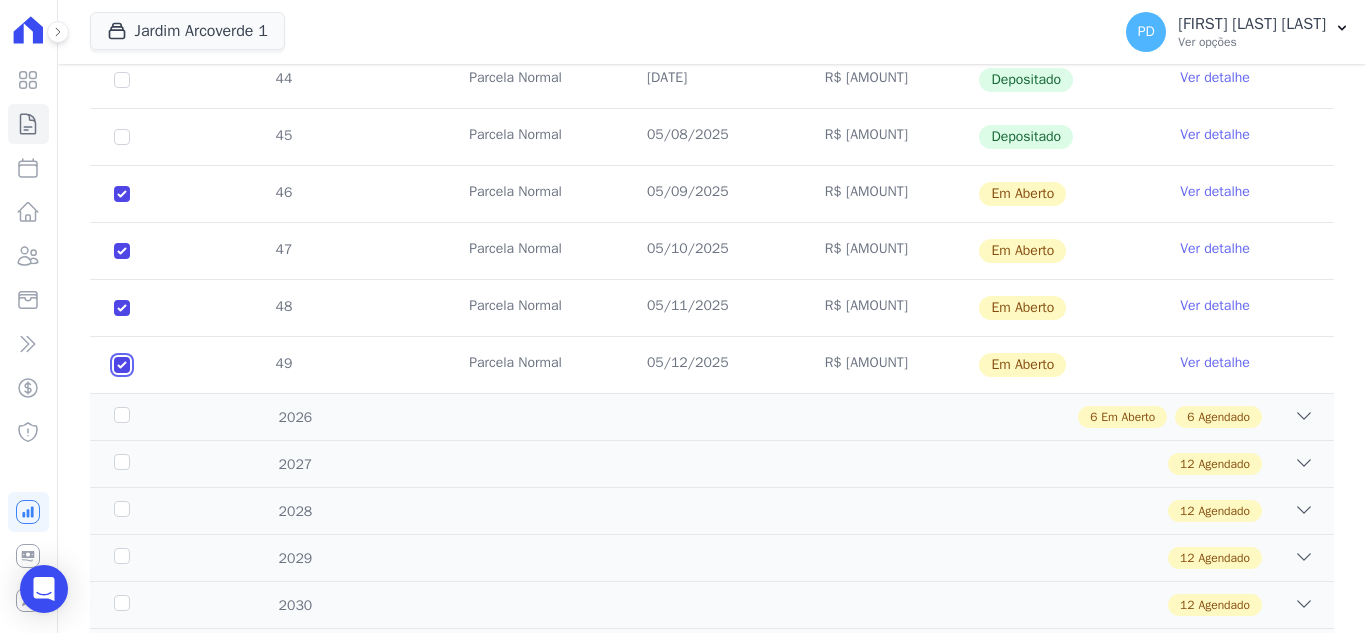 checkbox on "true" 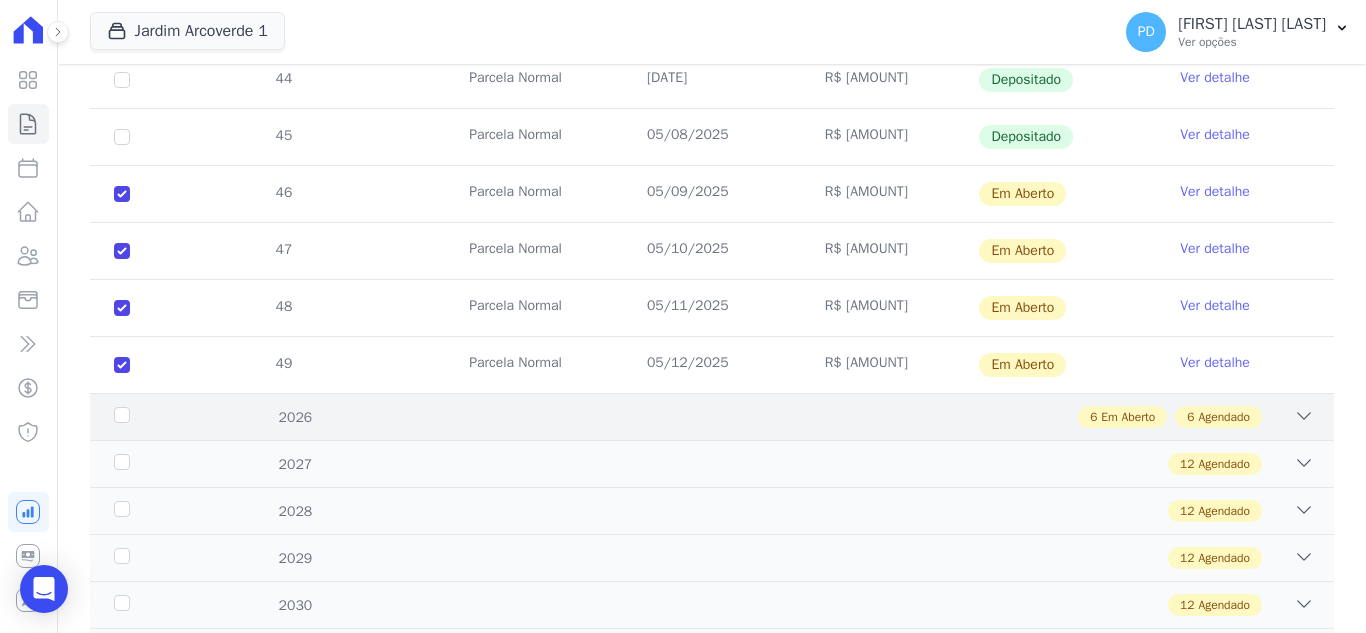 click on "2026" at bounding box center [165, 417] 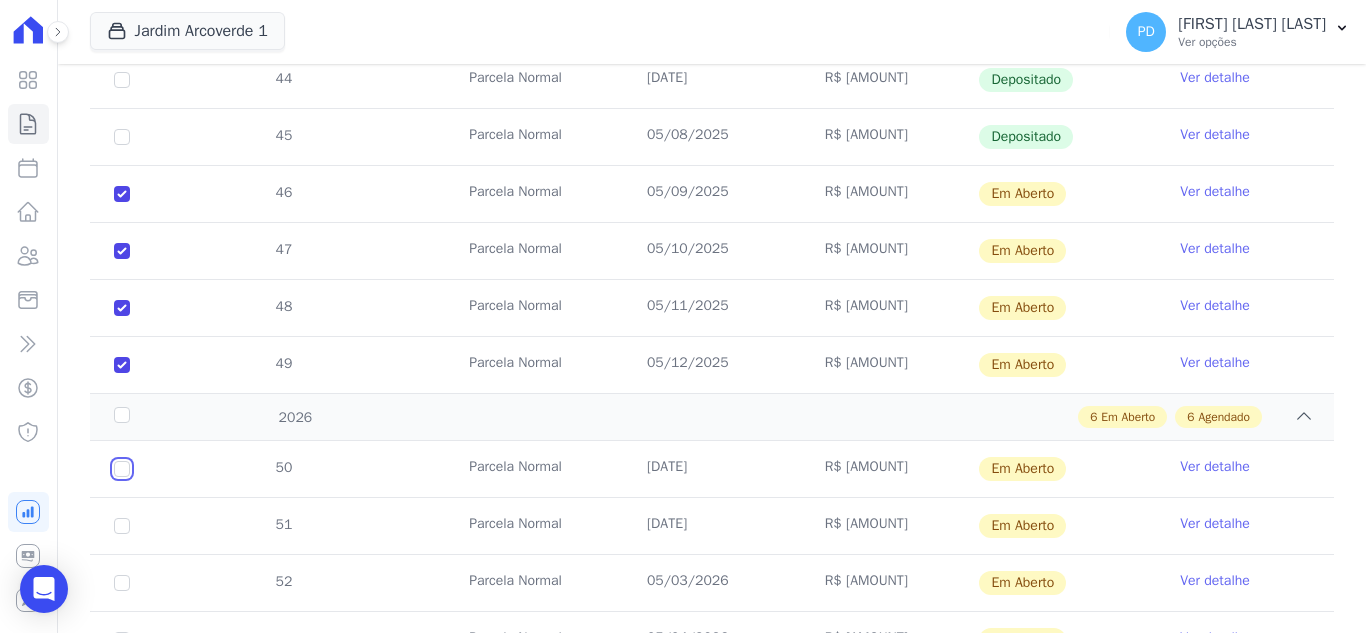 click at bounding box center [122, 469] 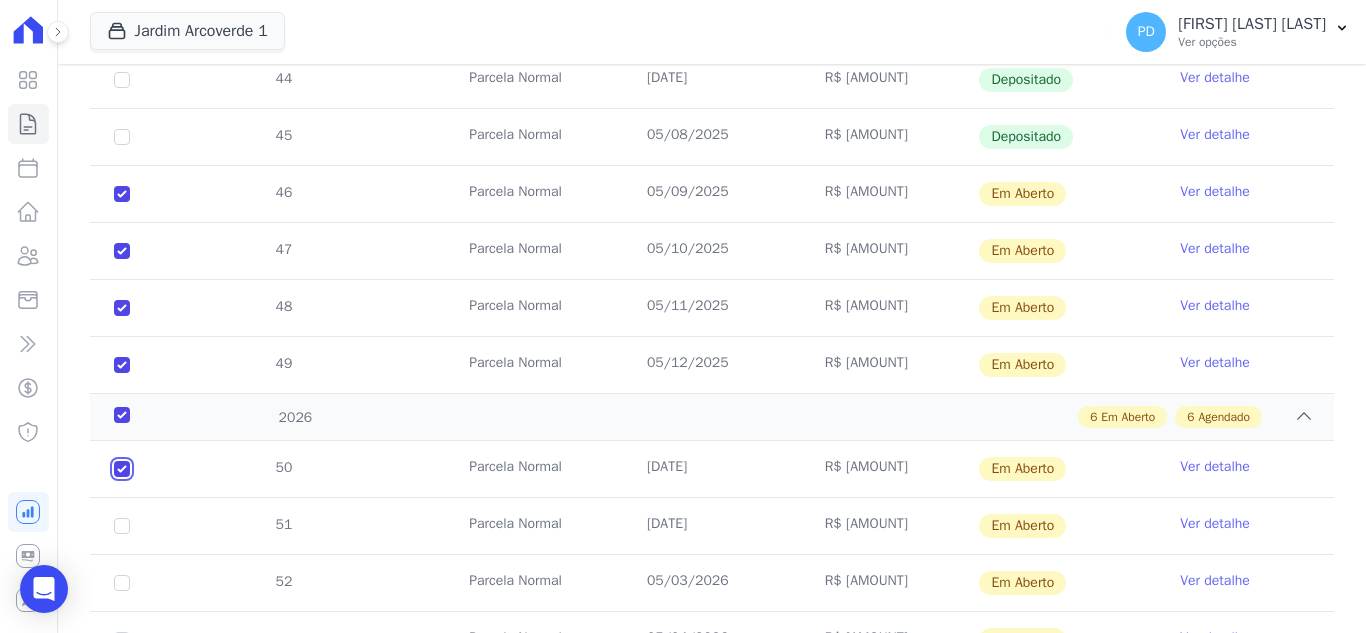 checkbox on "true" 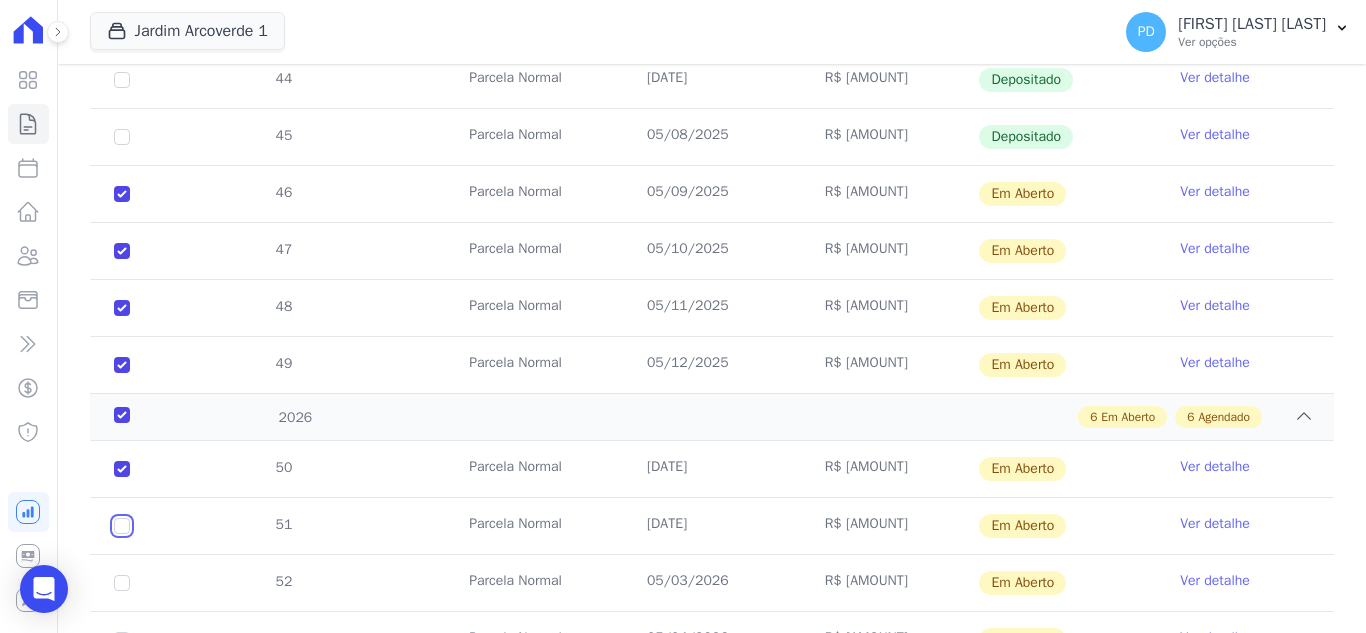 click at bounding box center [122, 469] 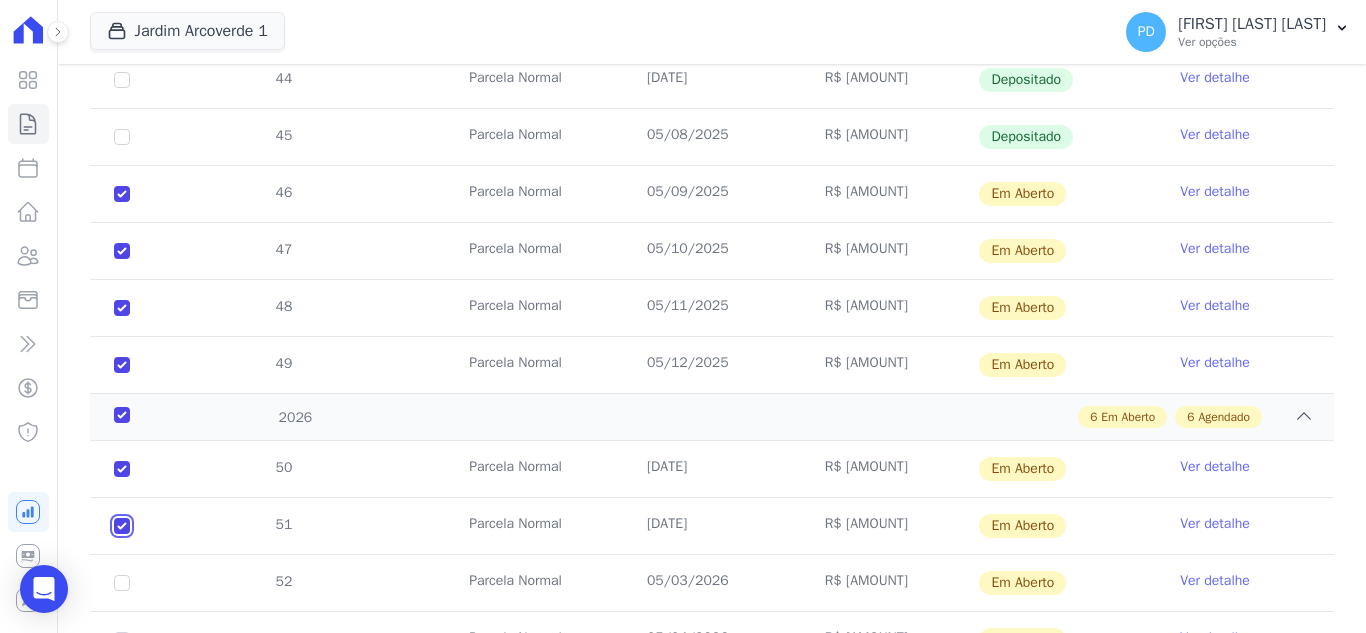 checkbox on "true" 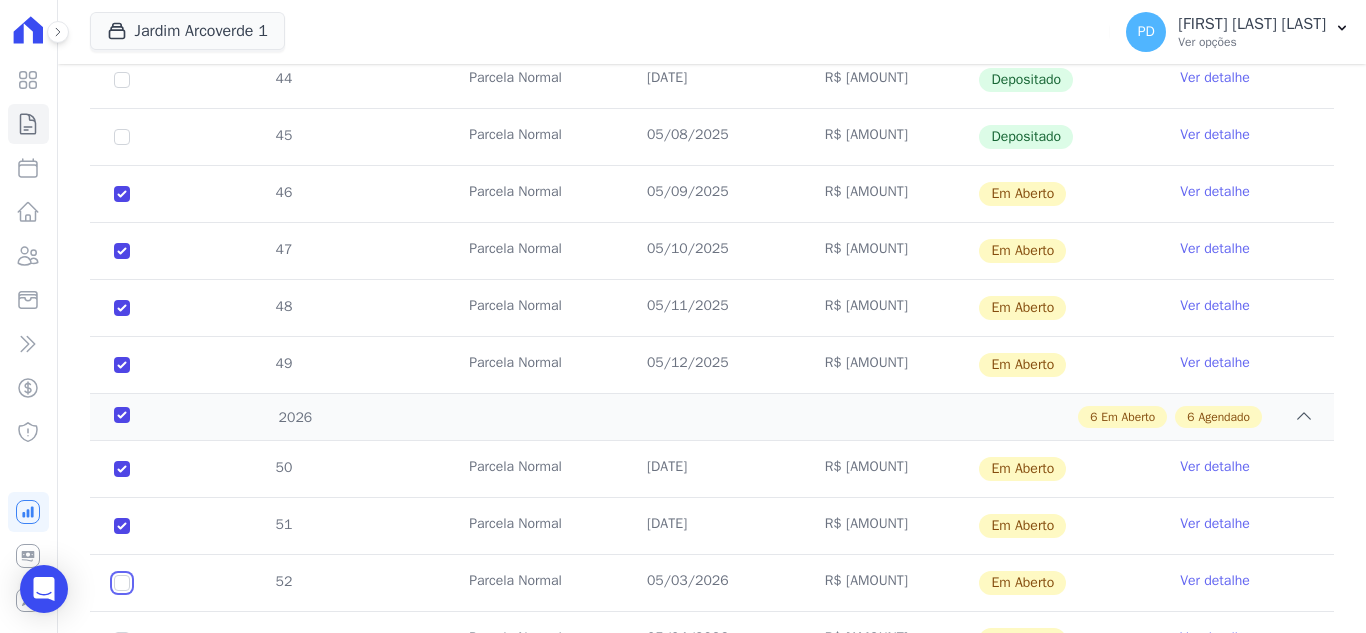 drag, startPoint x: 122, startPoint y: 586, endPoint x: 121, endPoint y: 575, distance: 11.045361 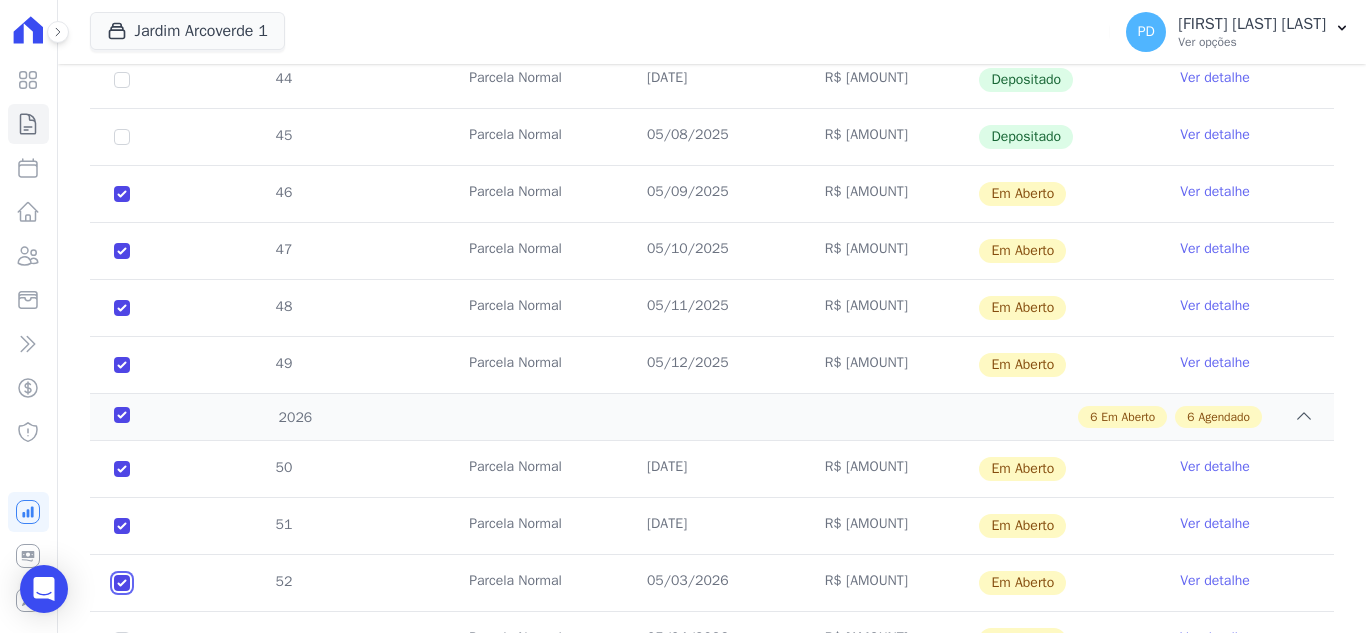 checkbox on "true" 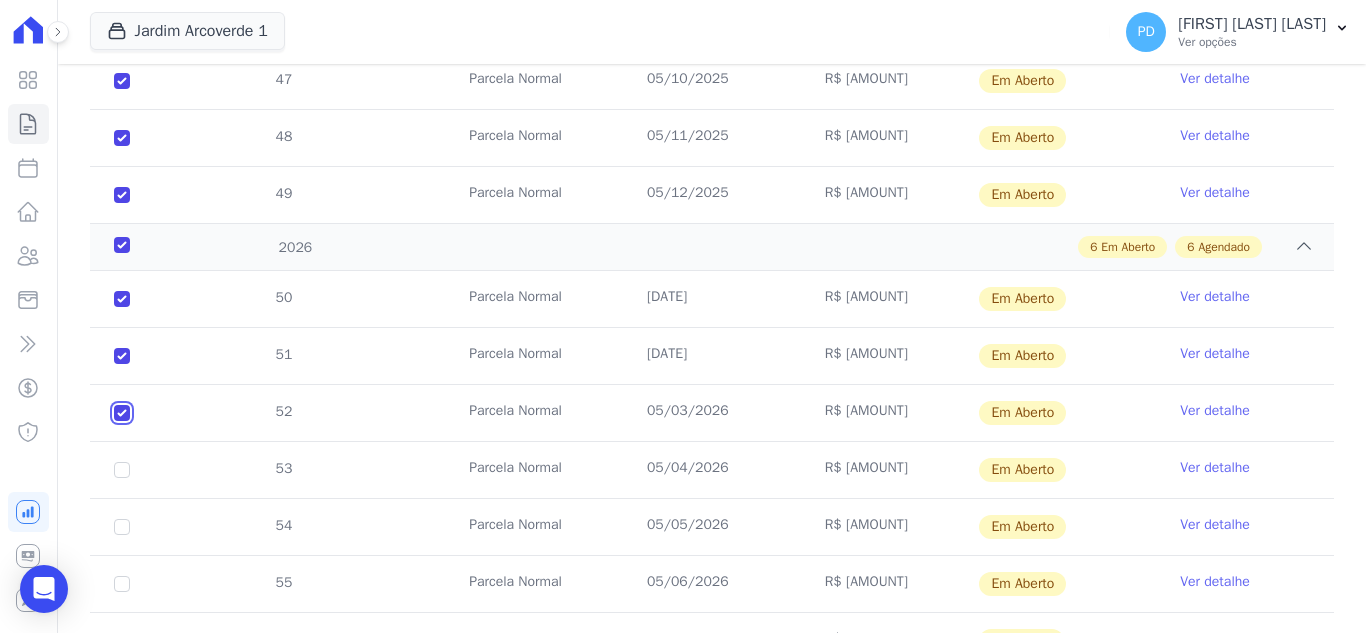 scroll, scrollTop: 1200, scrollLeft: 0, axis: vertical 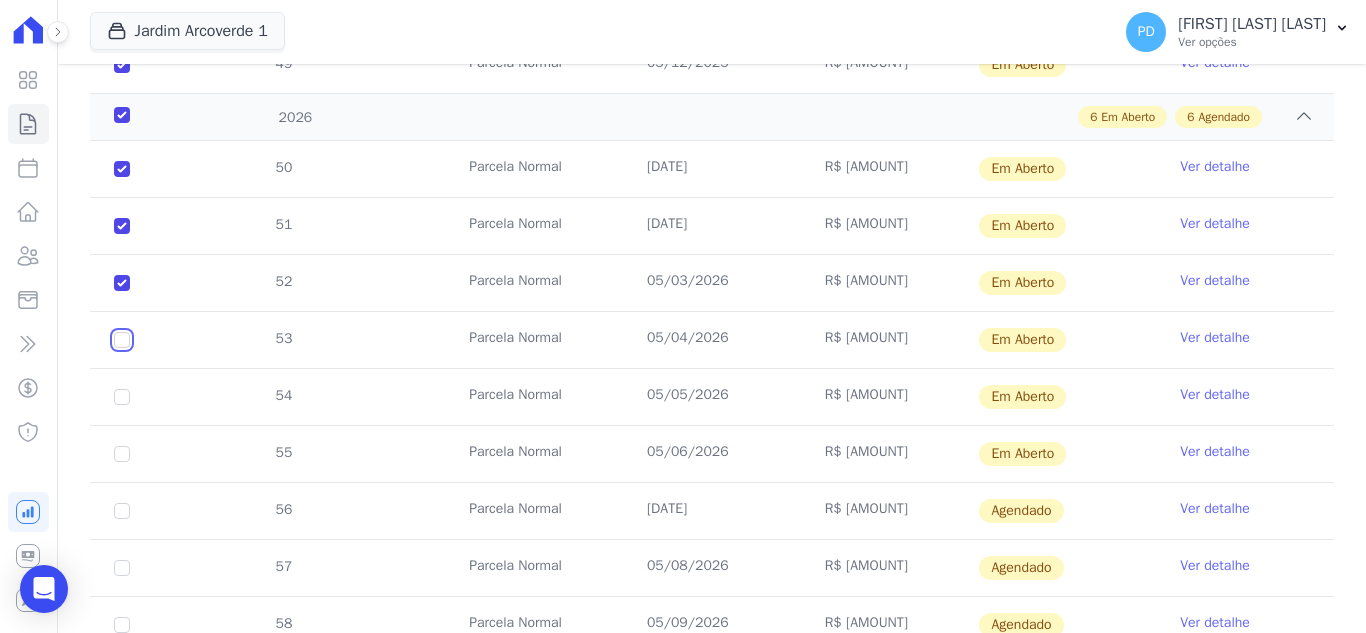 click at bounding box center (122, 169) 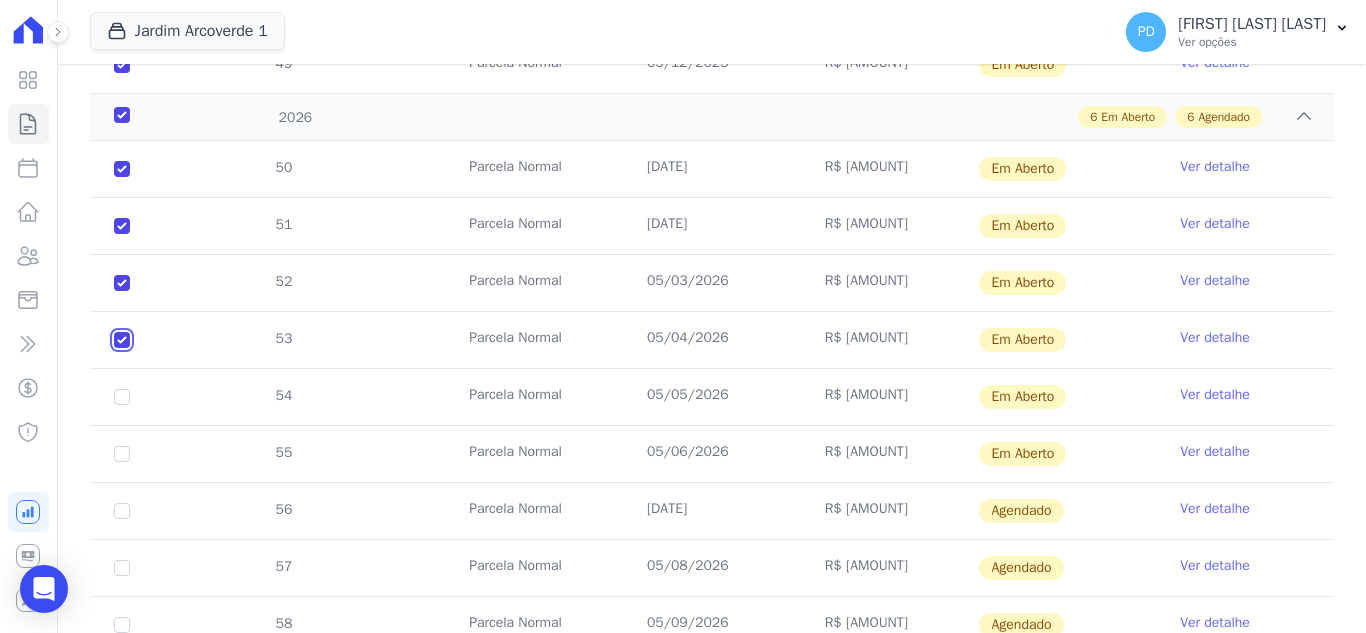 checkbox on "true" 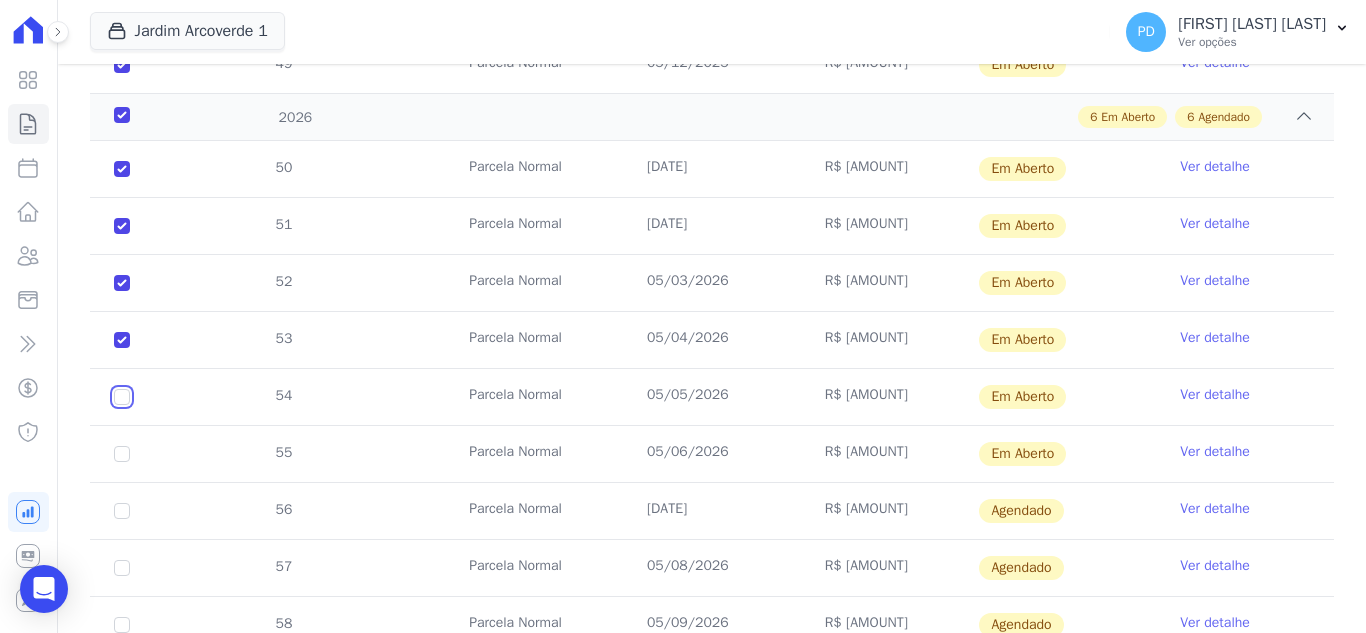 click at bounding box center (122, 169) 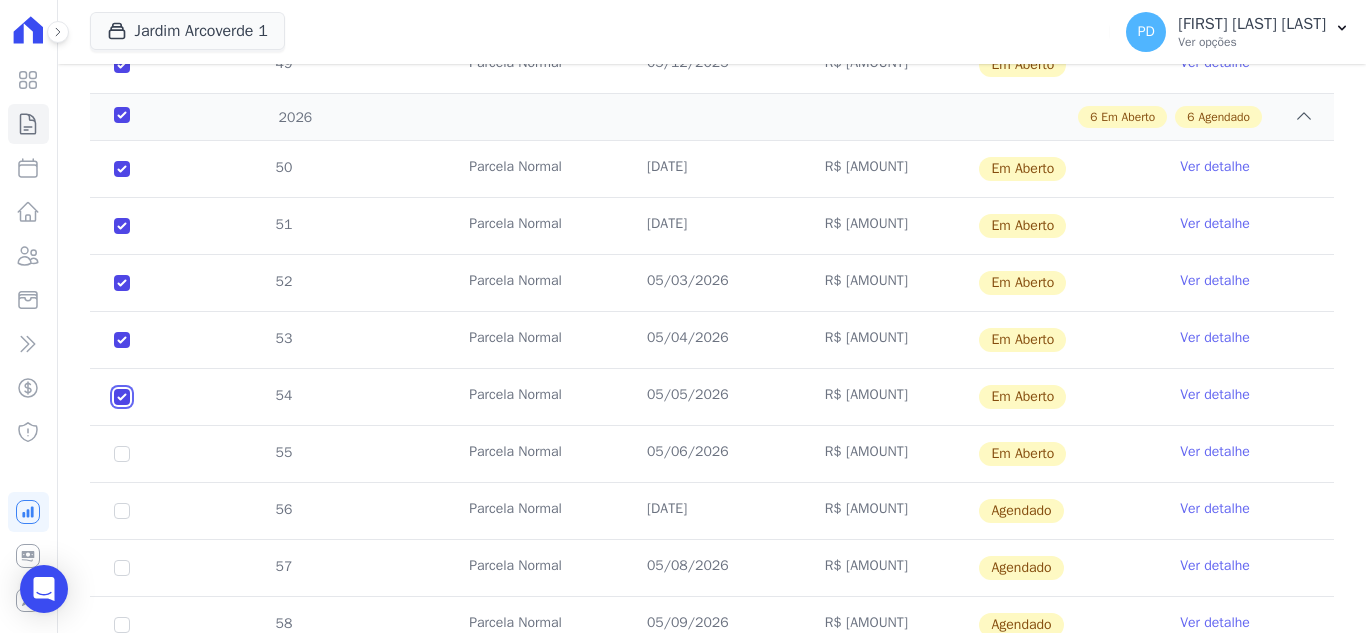 checkbox on "true" 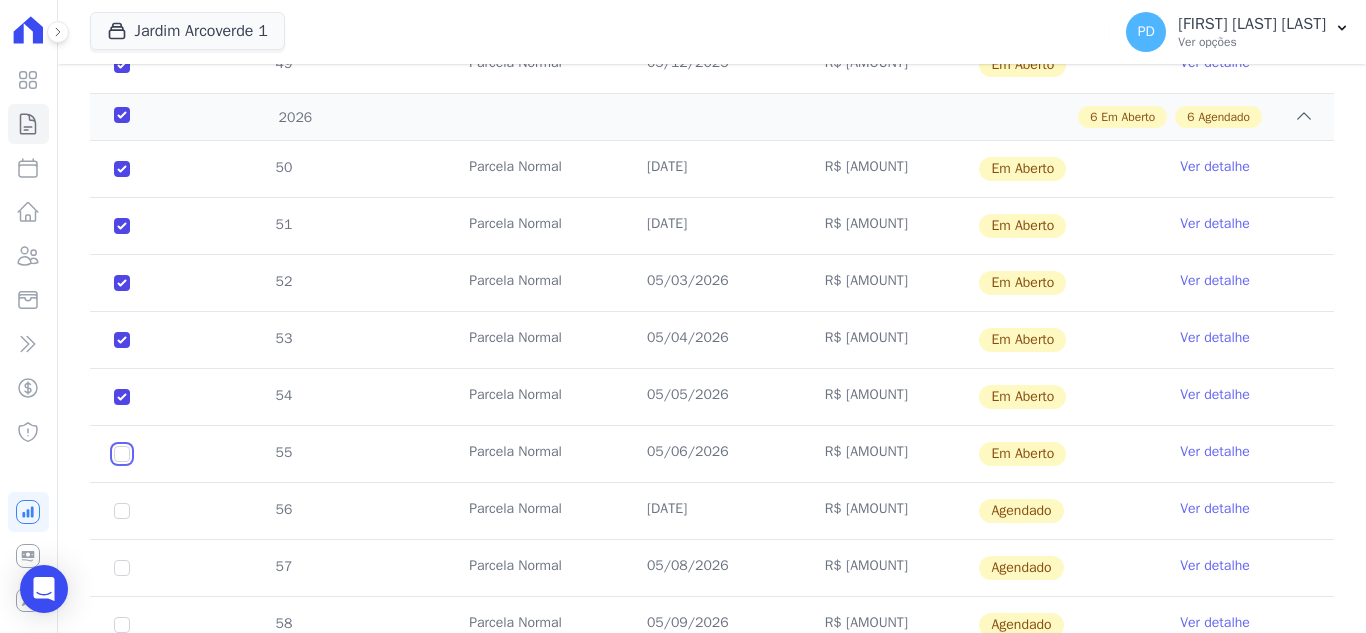 click at bounding box center (122, 169) 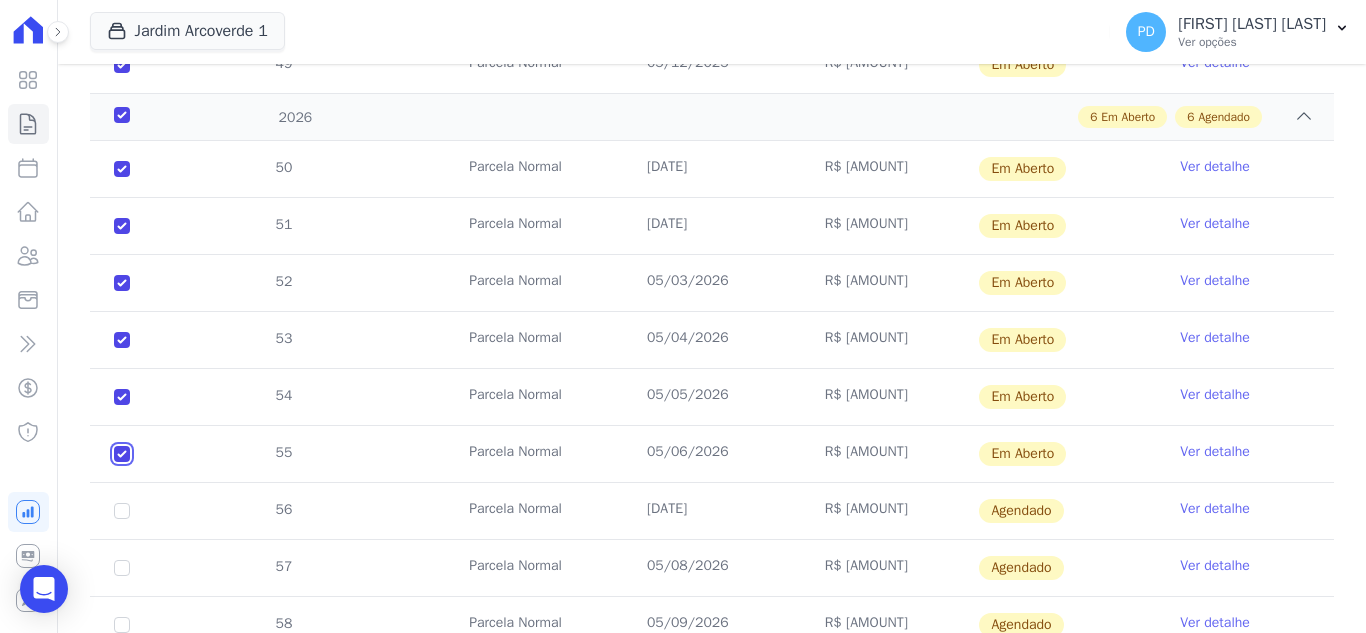 checkbox on "true" 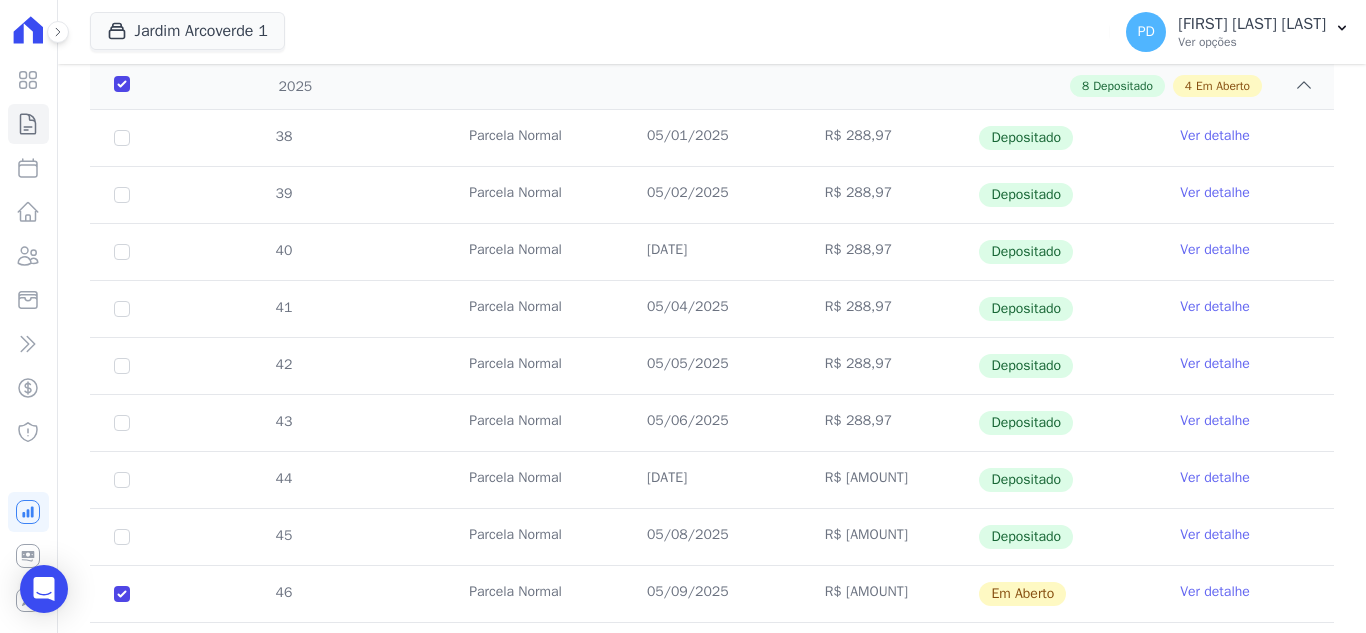 scroll, scrollTop: 0, scrollLeft: 0, axis: both 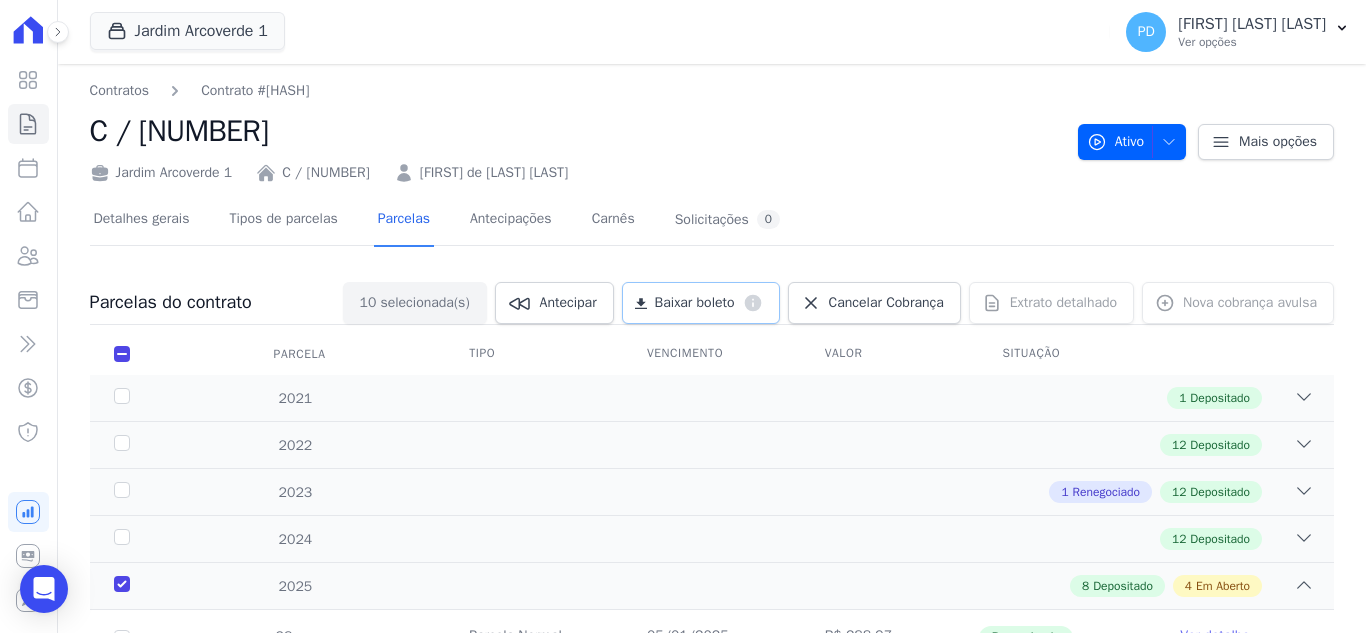 click on "Baixar boleto" at bounding box center (695, 303) 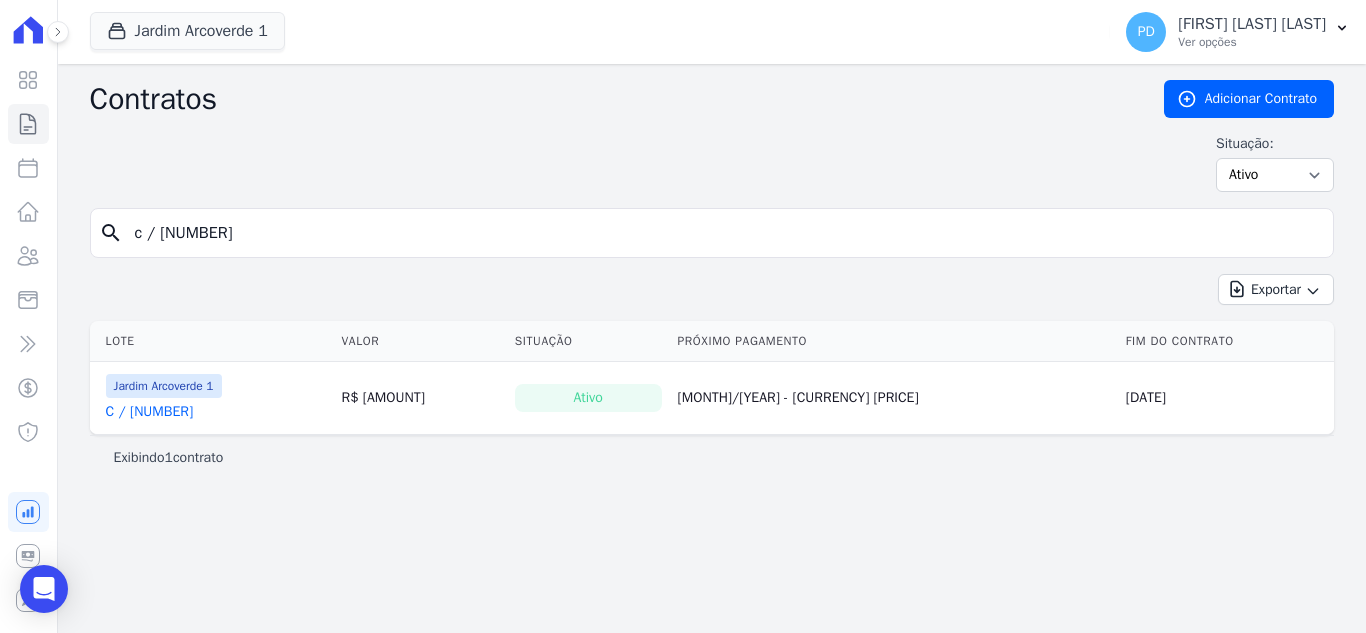 drag, startPoint x: 140, startPoint y: 231, endPoint x: 128, endPoint y: 231, distance: 12 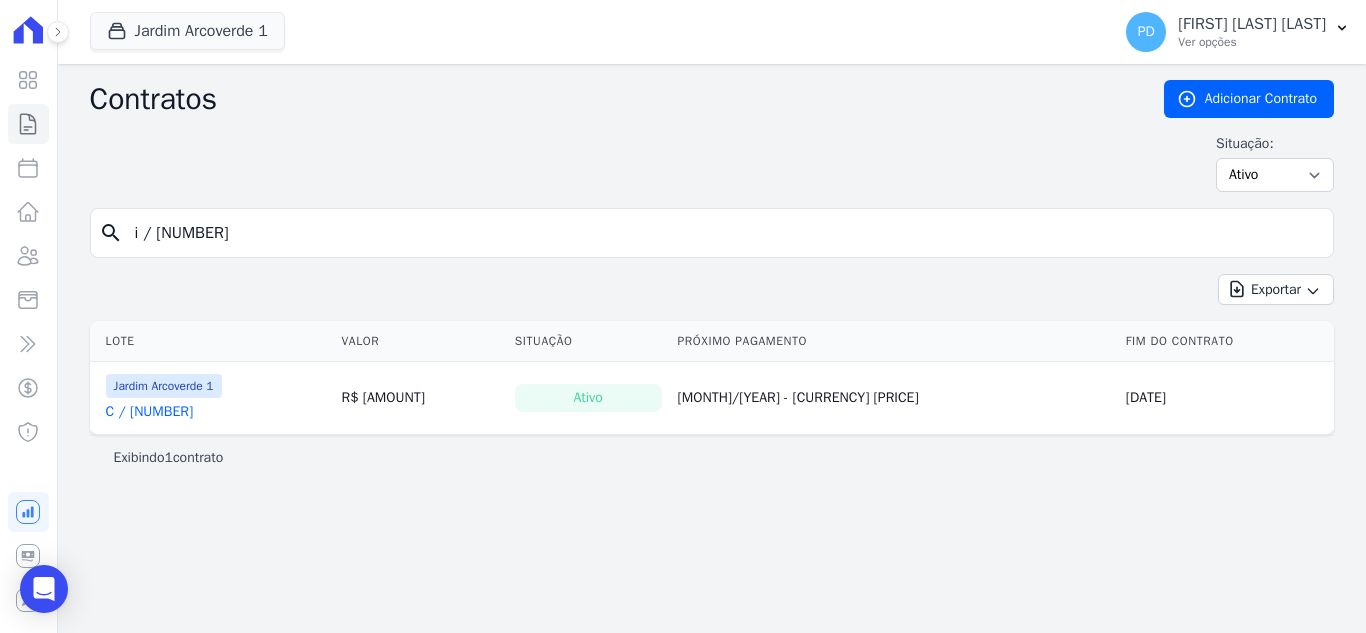 type on "i / [NUMBER]" 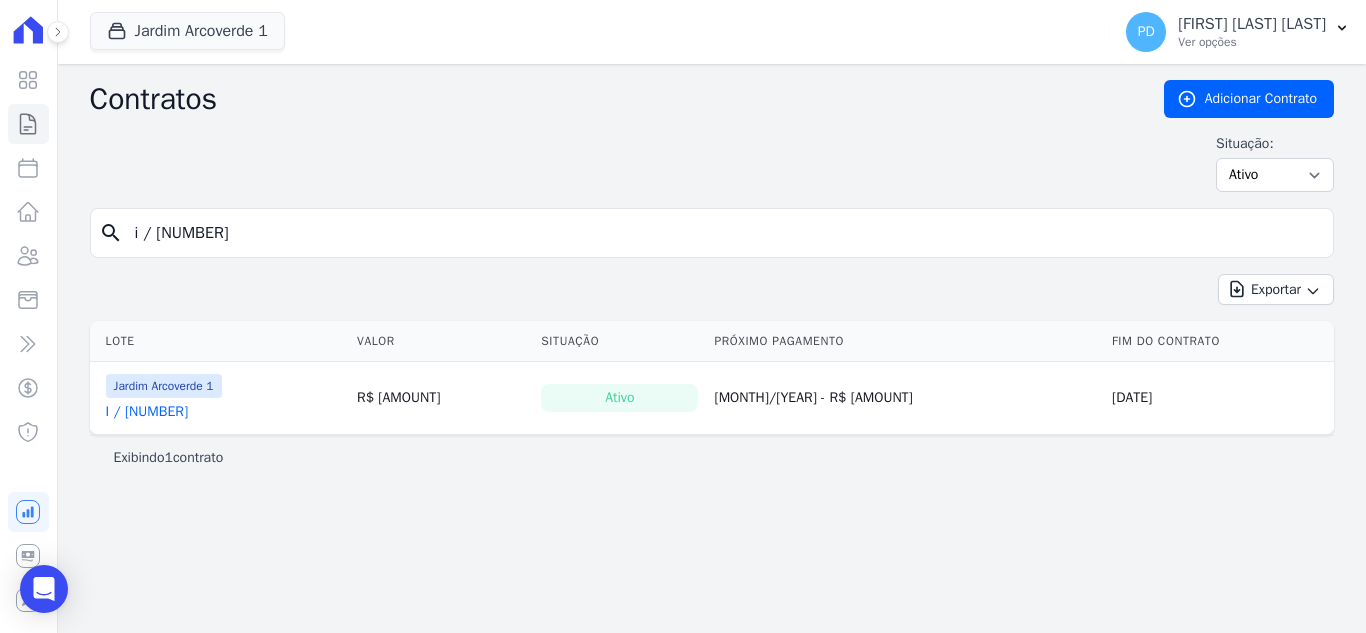 click on "I / [NUMBER]" at bounding box center (147, 412) 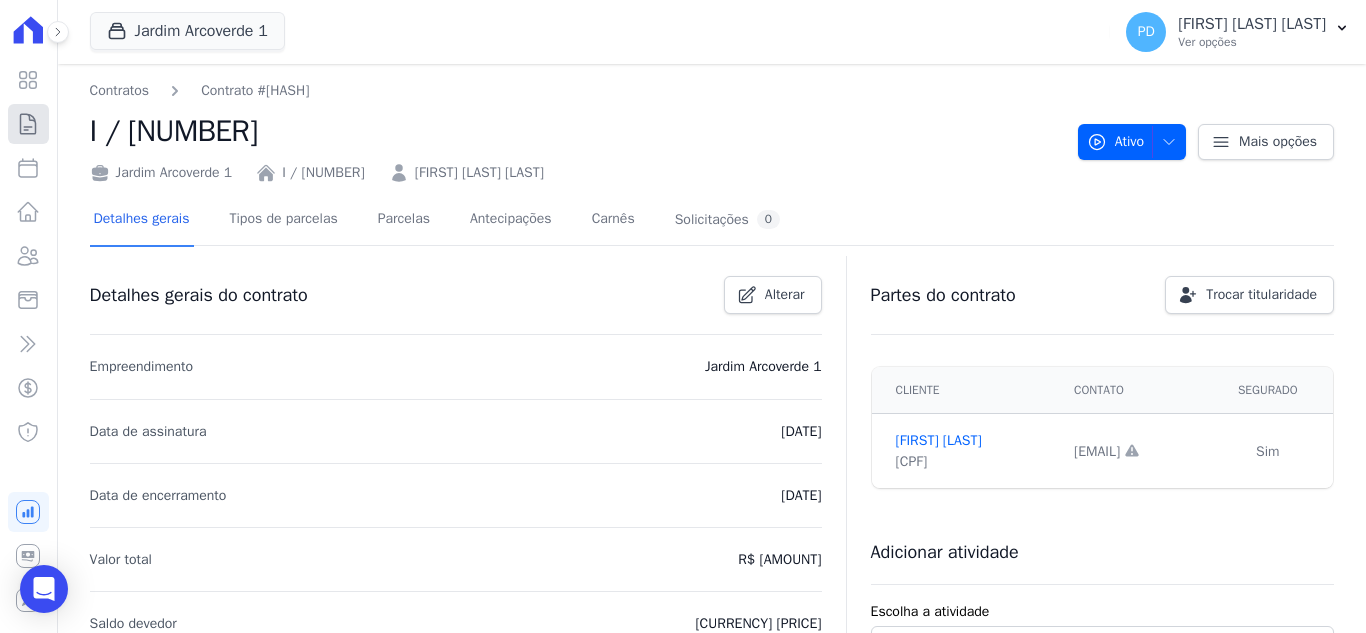 click 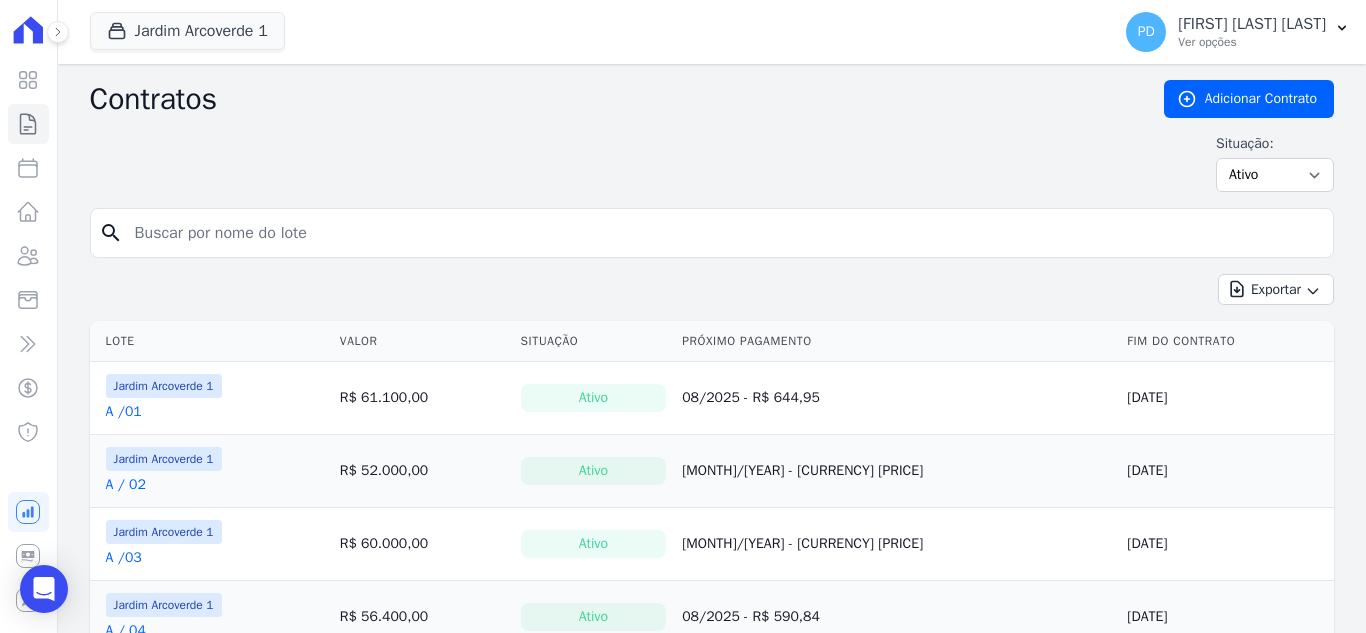 drag, startPoint x: 214, startPoint y: 214, endPoint x: 210, endPoint y: 239, distance: 25.317978 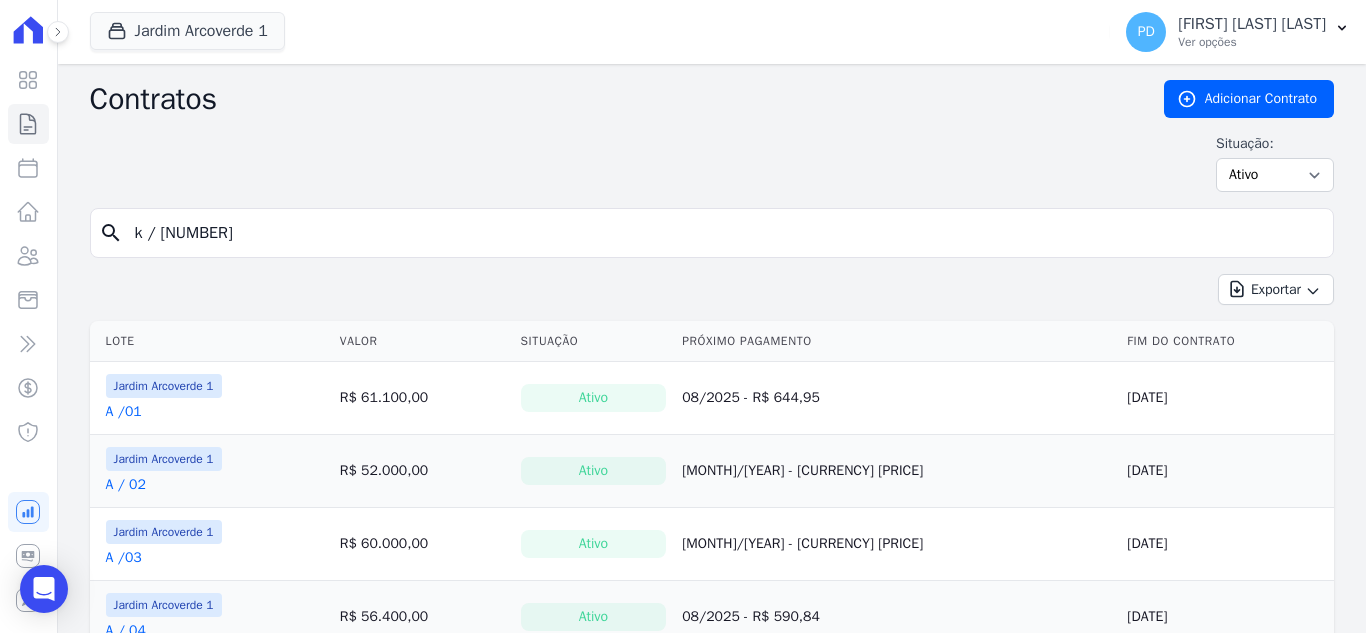 type on "k / [NUMBER]" 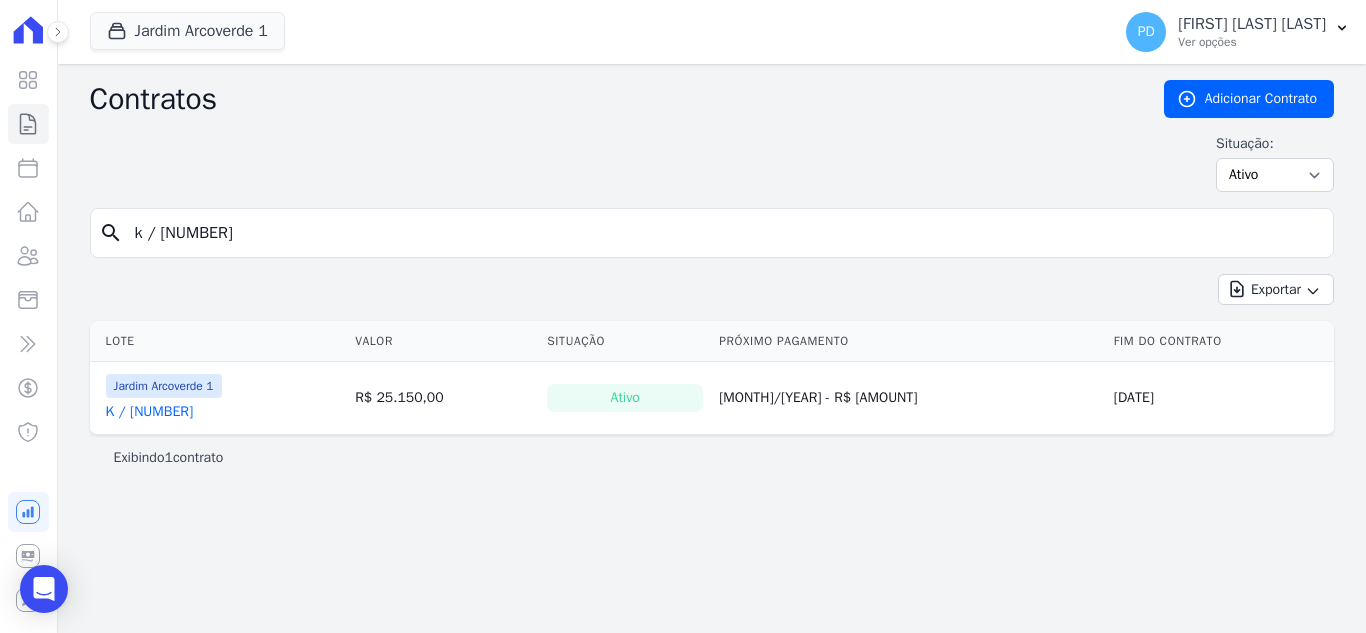 click on "K / [NUMBER]" at bounding box center (150, 412) 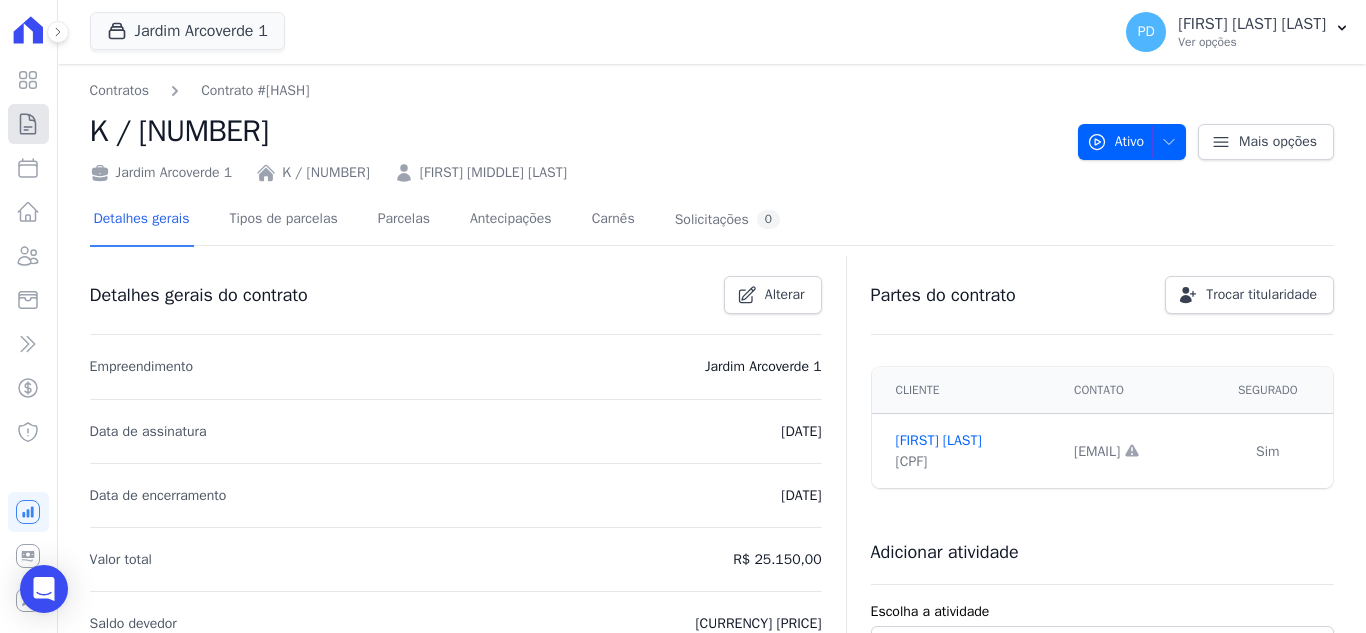 click 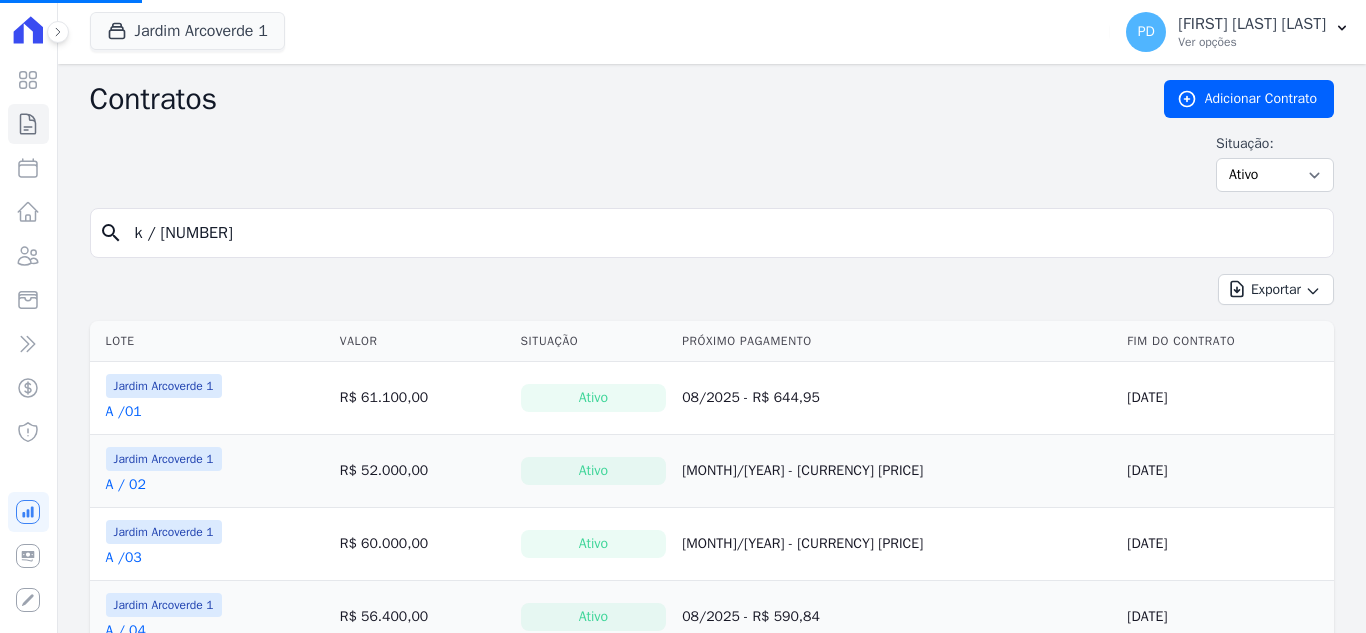 click on "k / [NUMBER]" at bounding box center (724, 233) 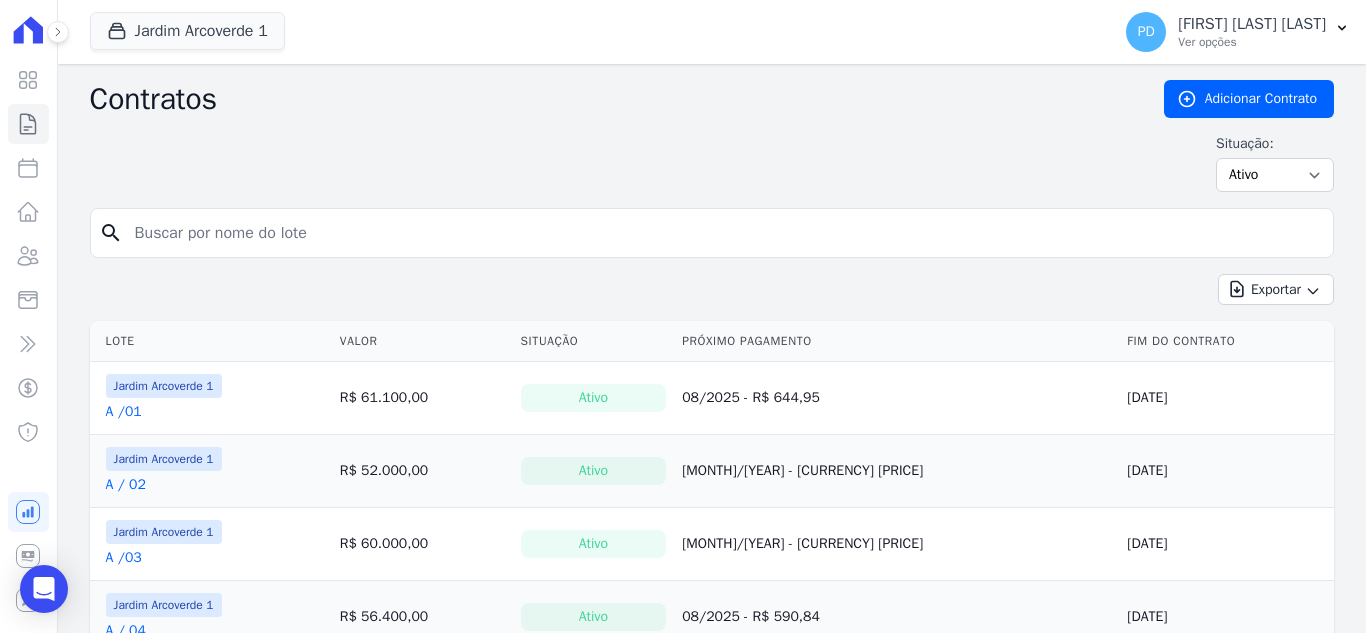 click at bounding box center [724, 233] 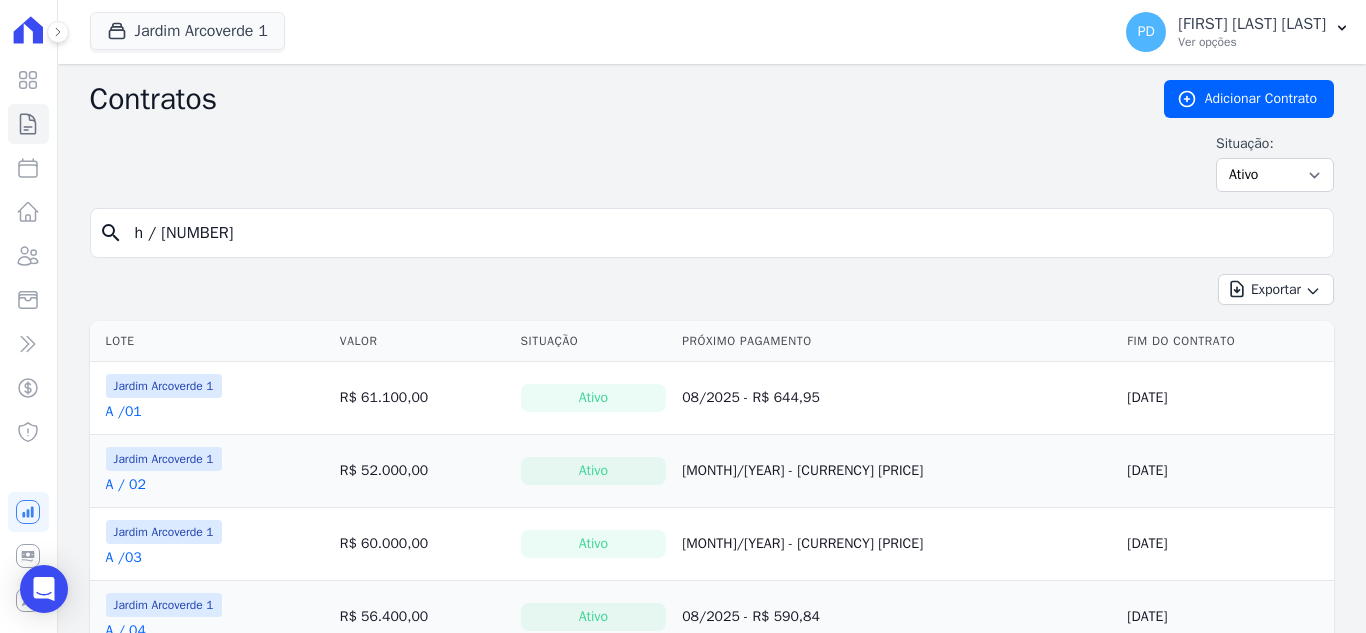 type on "h / [NUMBER]" 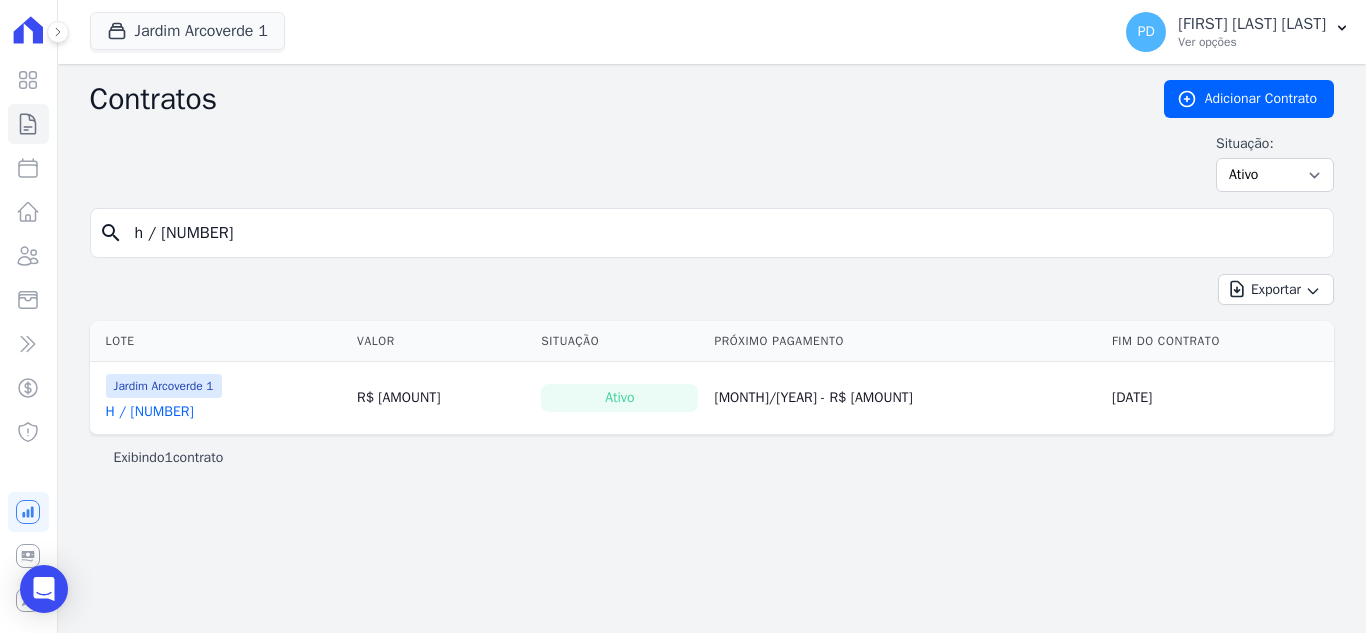 click on "H / [NUMBER]" at bounding box center [150, 412] 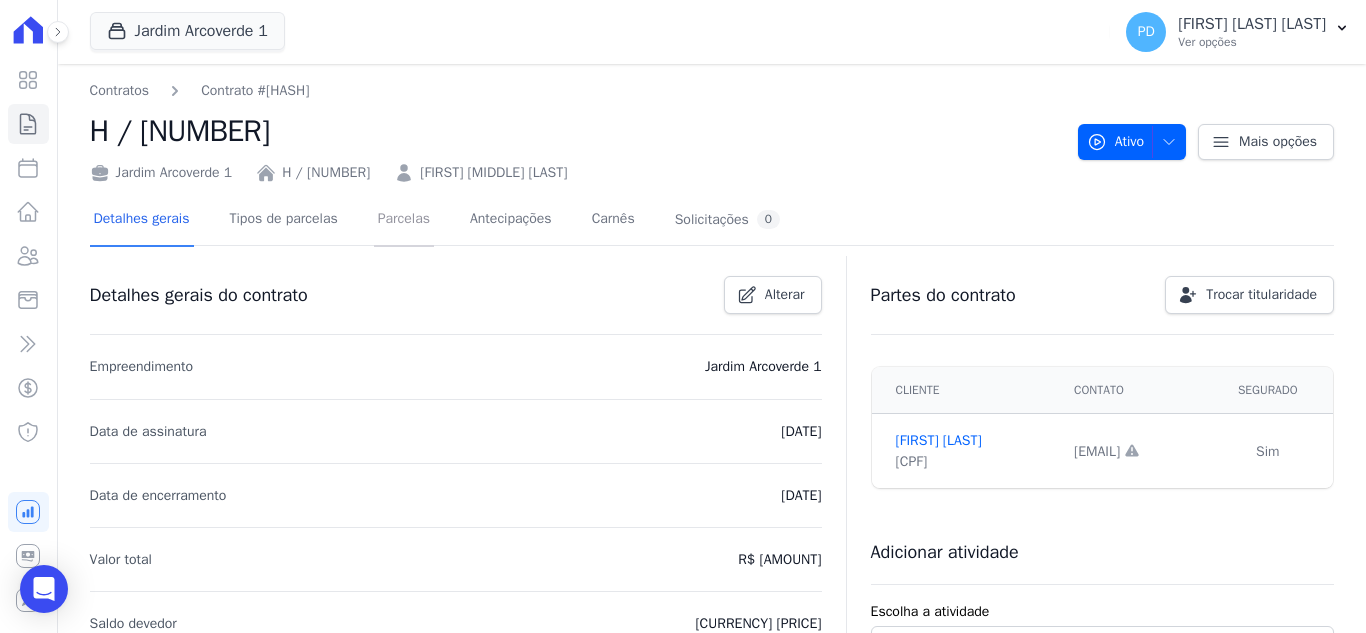 click on "Parcelas" at bounding box center [404, 220] 